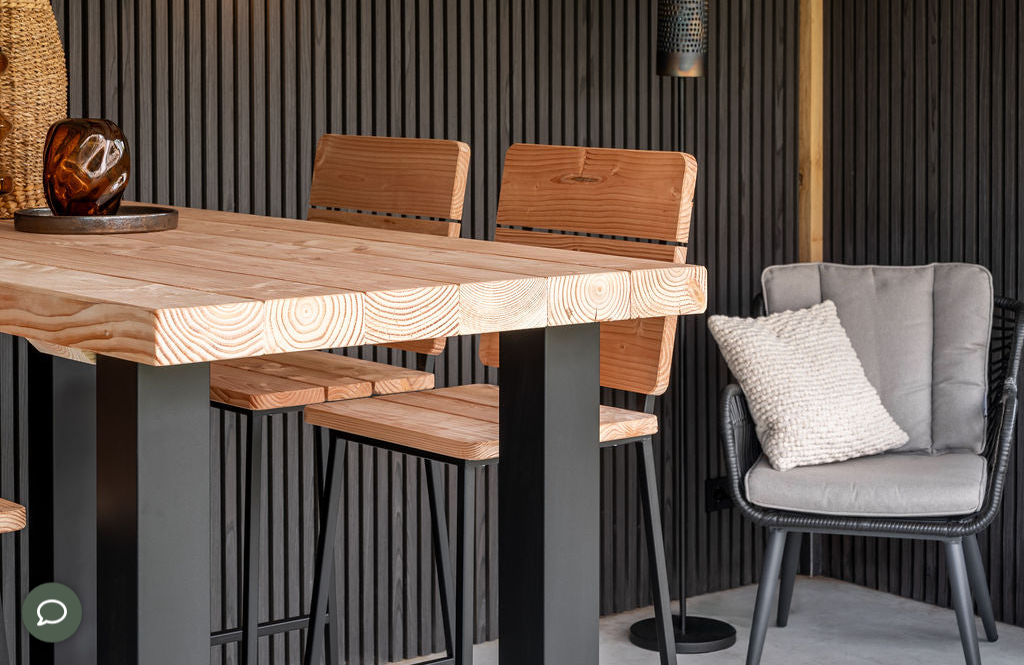 scroll, scrollTop: 1938, scrollLeft: 0, axis: vertical 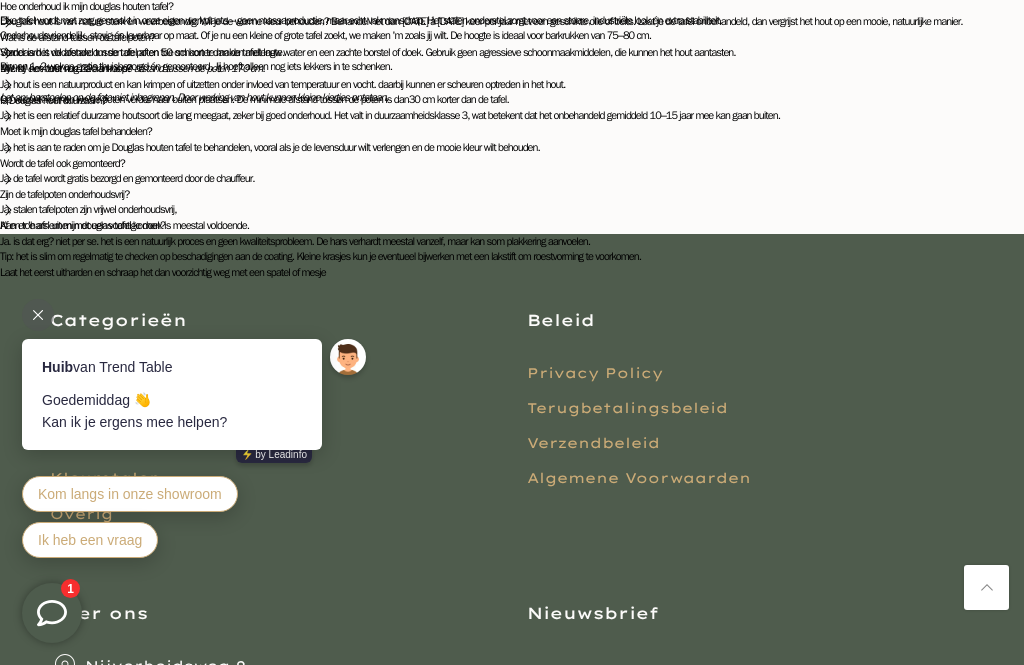 click on "Over ons
Get in touch
Nijverheidsweg 9,  3381LM Giessenburg, Nederland
info@trendtable.nl
06-18520754
Openingstijden showroom:
Maandag
Gesloten
Dinsdag
10:00 - 17:00
Woensdag
10:00 - 17:00
Donderdag
10:00 - 17:00
Vrijdag
10:00 - 17:00
Zaterdag
10:00 - 16:00
Zondag
Gesloten" at bounding box center [273, 821] 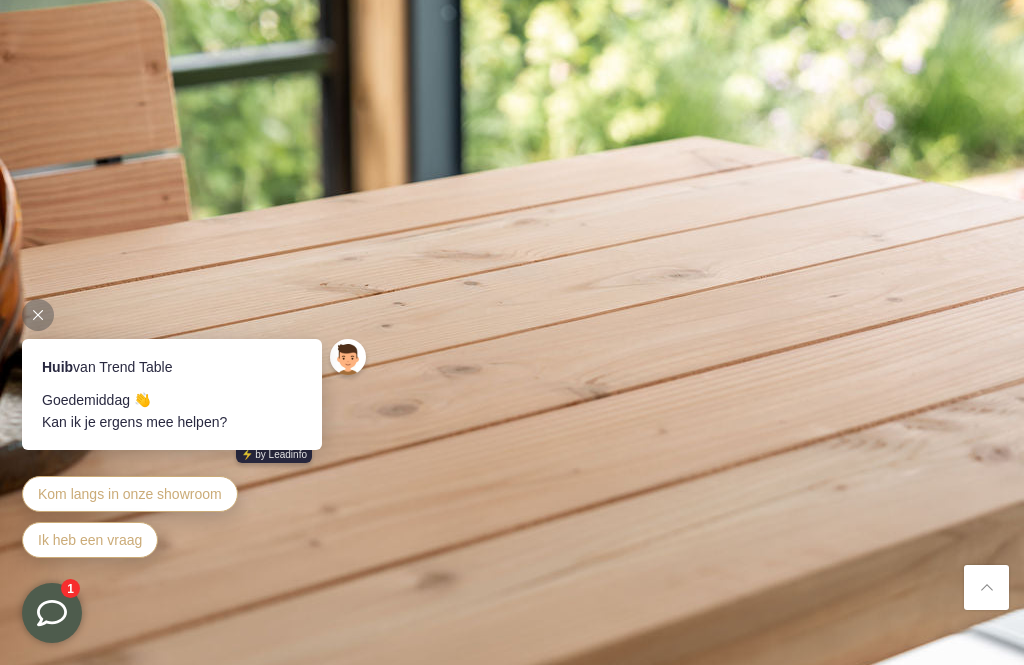 scroll, scrollTop: 3986, scrollLeft: 0, axis: vertical 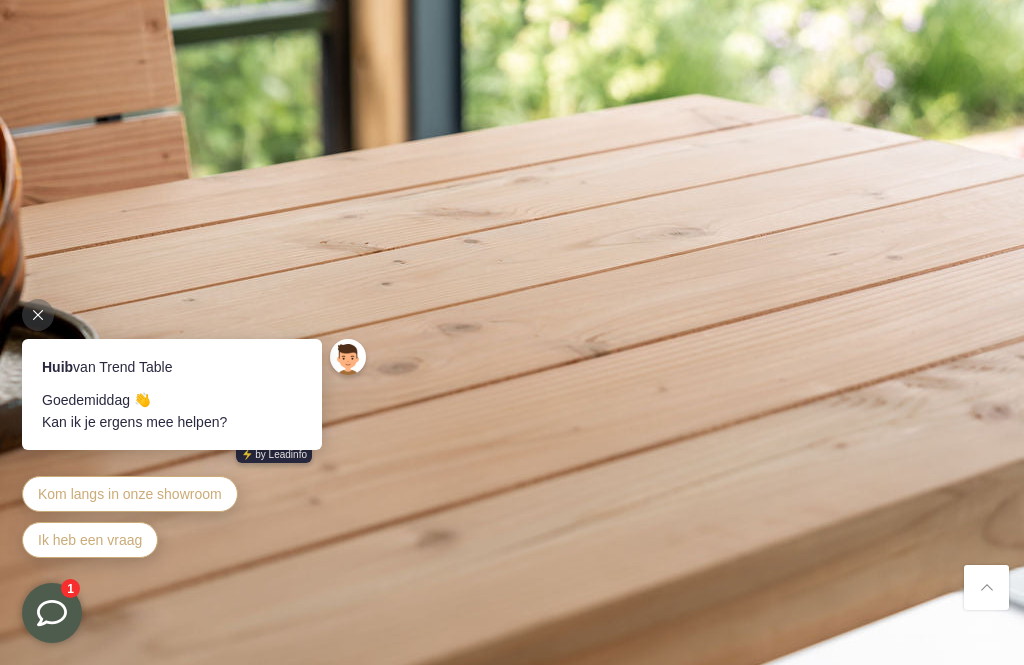click on "Huib  van Trend Table Goedemiddag  👋  Kan ik je ergens mee helpen? ⚡️ by Leadinfo Kom langs in onze showroom Ik heb een vraag" at bounding box center (197, 438) 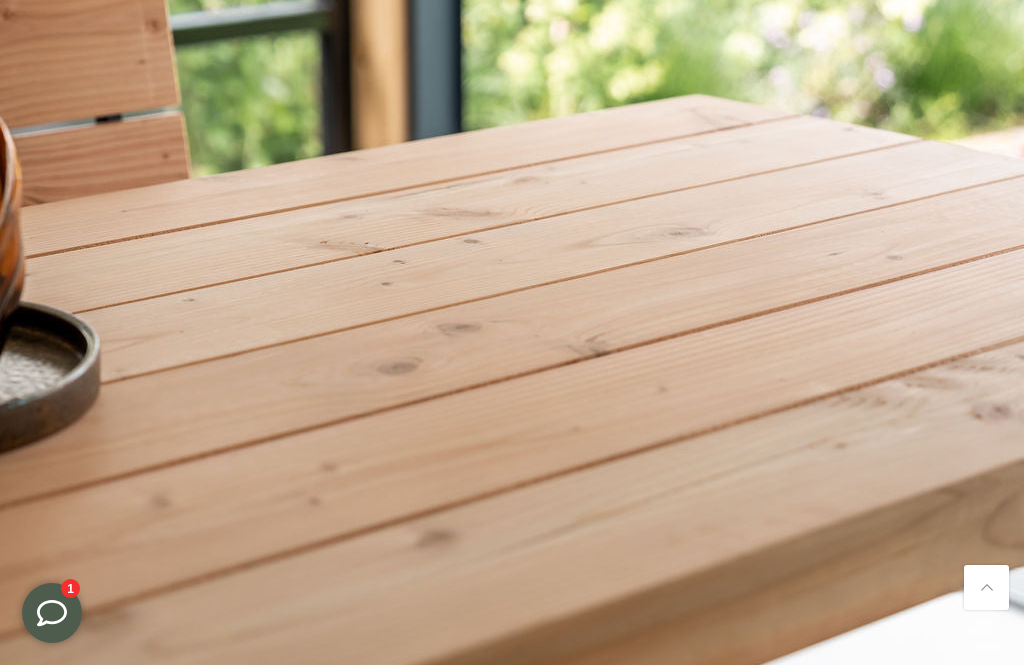 click on "Veelgestelde vragen
Wat is de levertijd en hoe gaat de bezorging?
De levertijd is 1 tot 2 weken. Binnen deze periode nemen we per mail of telefonisch contact met je op om een bezorgafspraak te maken. Je krijgt dan een tijdsblok van 2 uur waarin onze chauffeur langskomt.
Hoe onderhoud ik mijn douglas houten tafel?" at bounding box center (512, 1340) 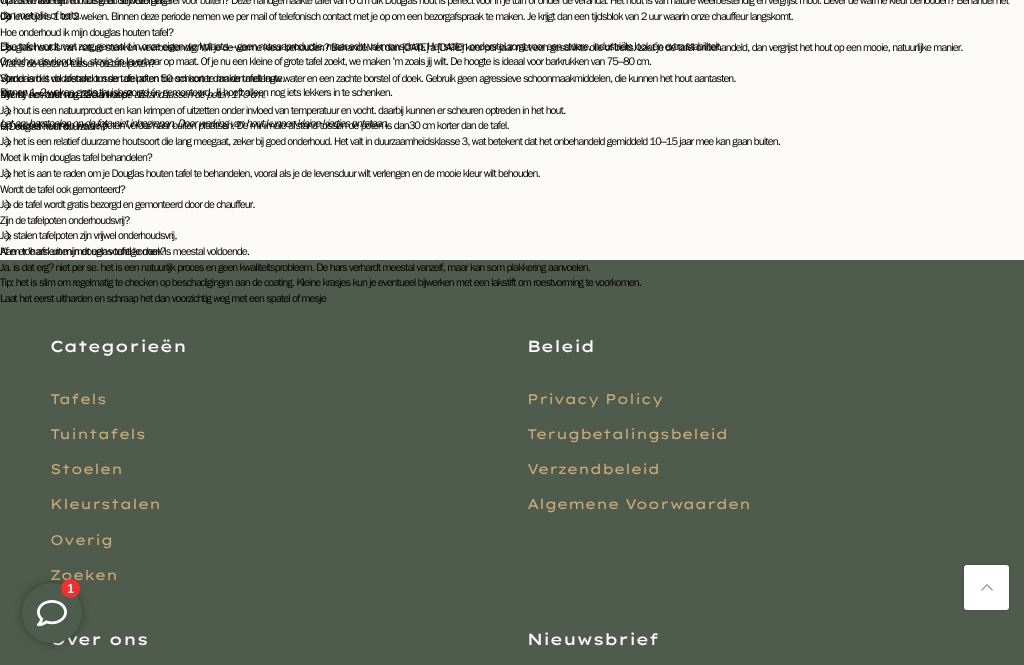 scroll, scrollTop: 5214, scrollLeft: 0, axis: vertical 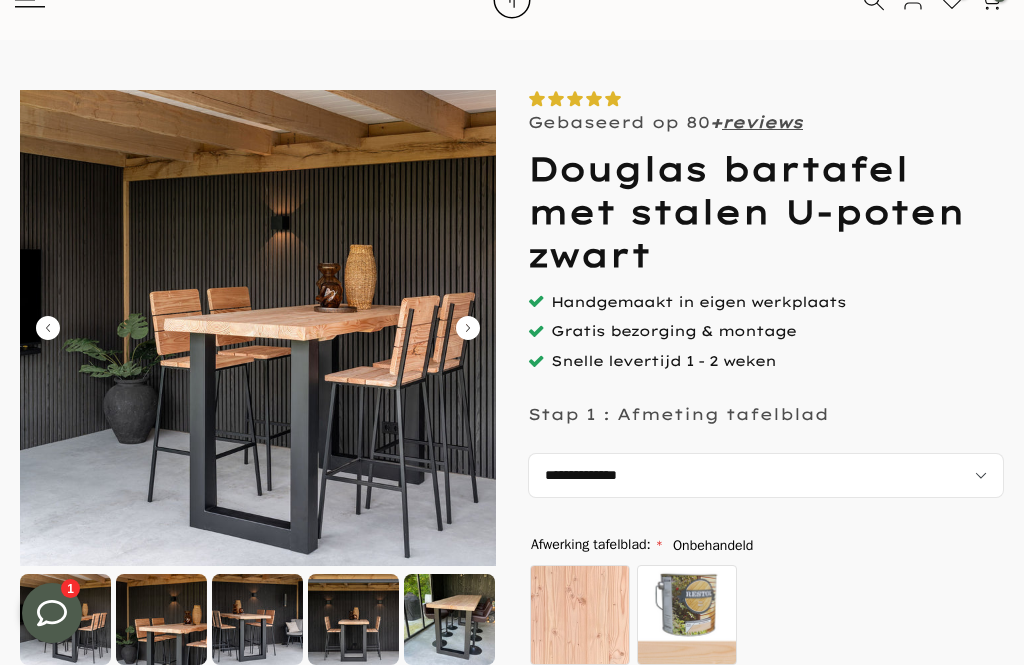 click on "**********" at bounding box center [766, 475] 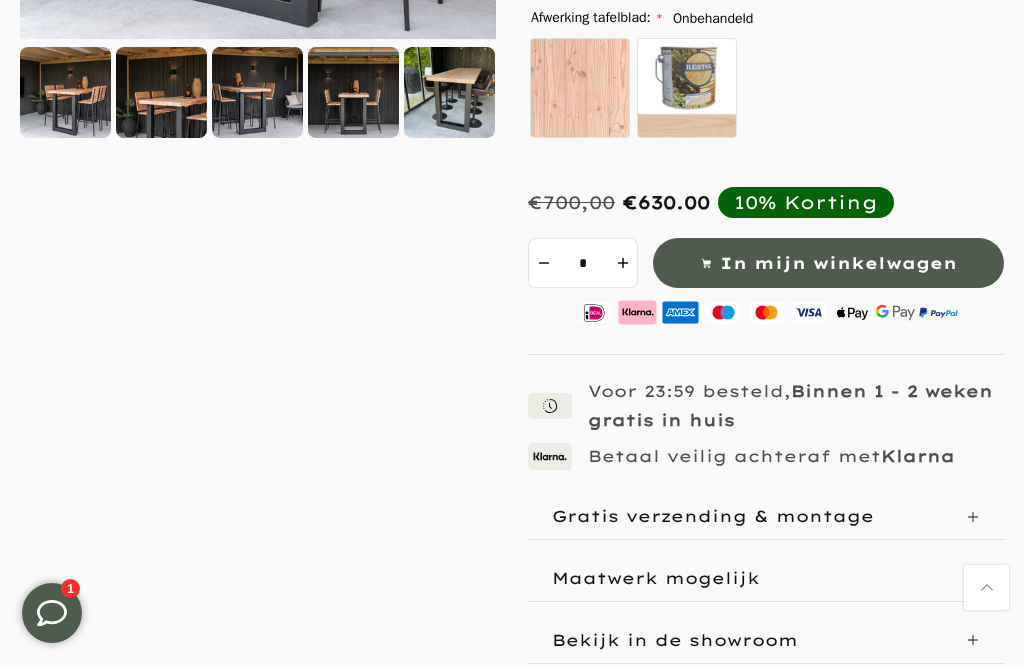scroll, scrollTop: 600, scrollLeft: 0, axis: vertical 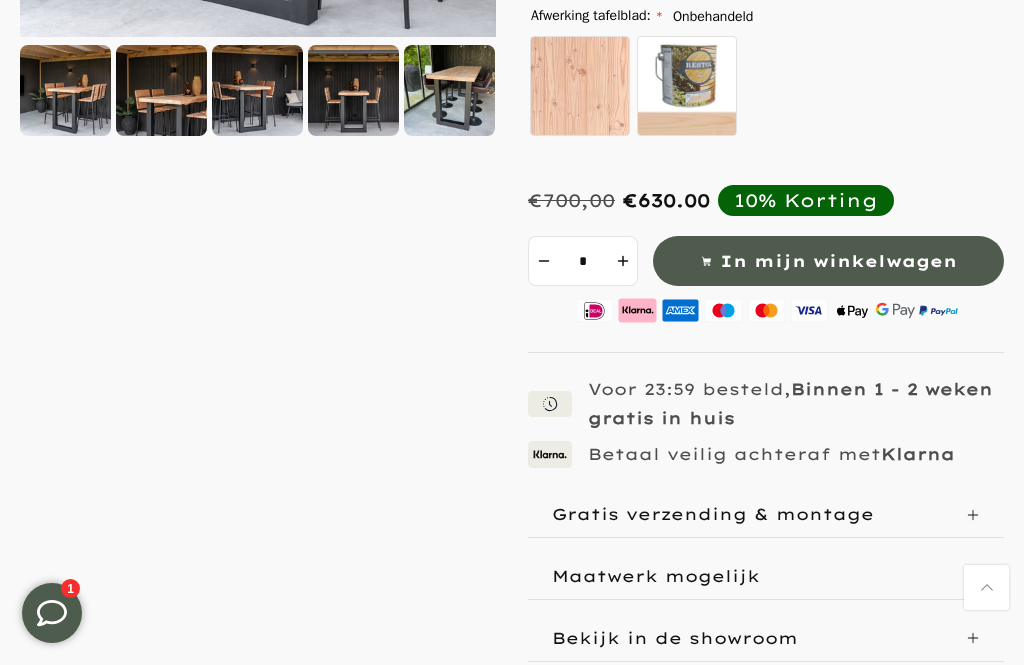 click on "Gratis verzending & montage" at bounding box center (713, 514) 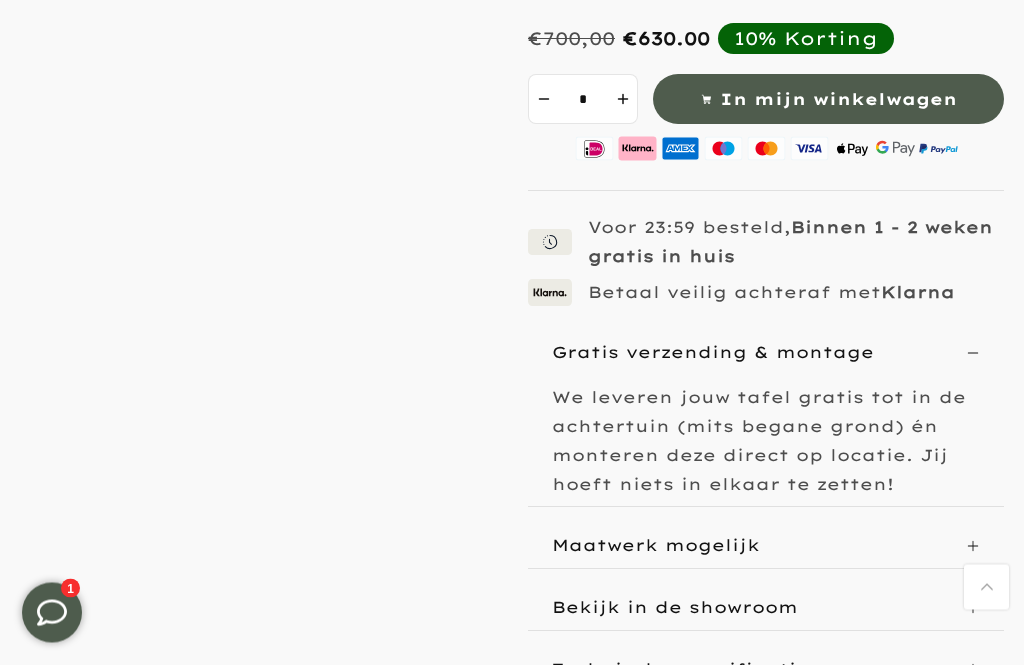 scroll, scrollTop: 778, scrollLeft: 0, axis: vertical 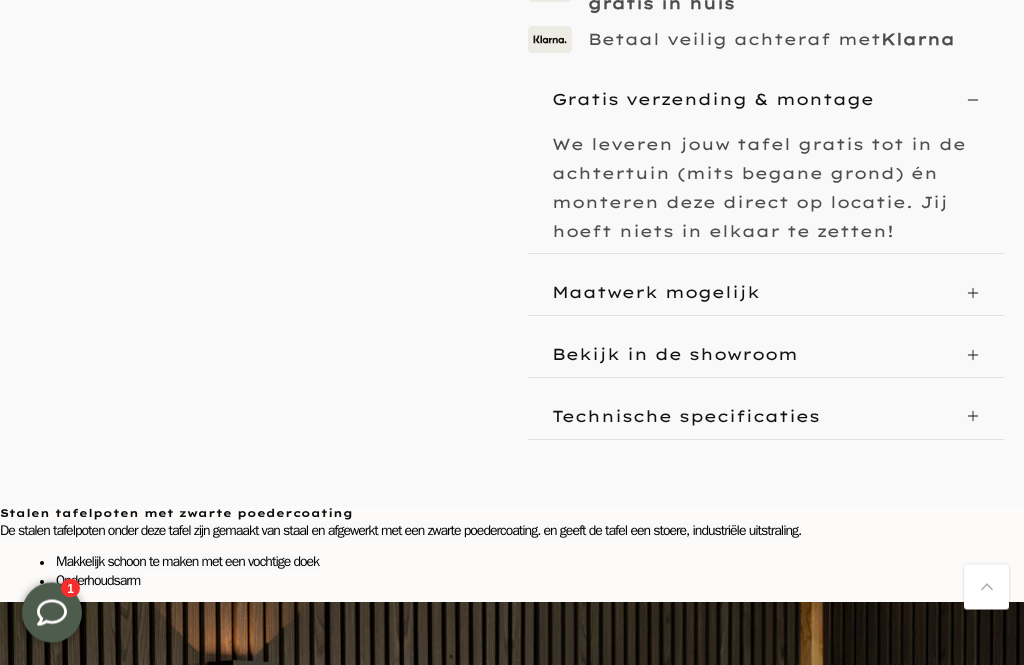 click on "Technische specificaties" at bounding box center (751, 417) 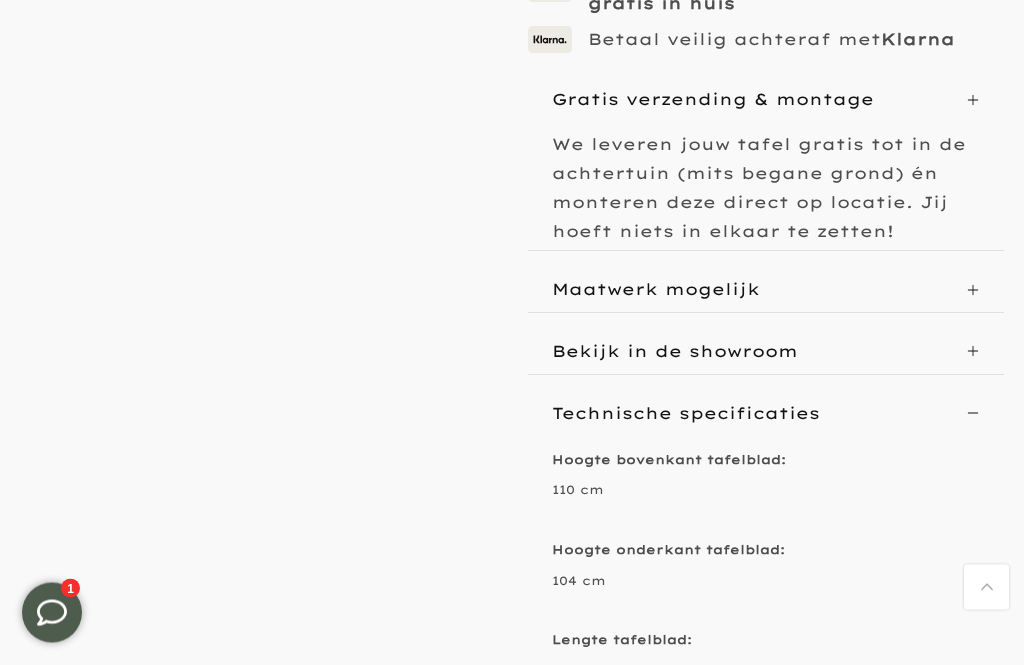 scroll, scrollTop: 1015, scrollLeft: 0, axis: vertical 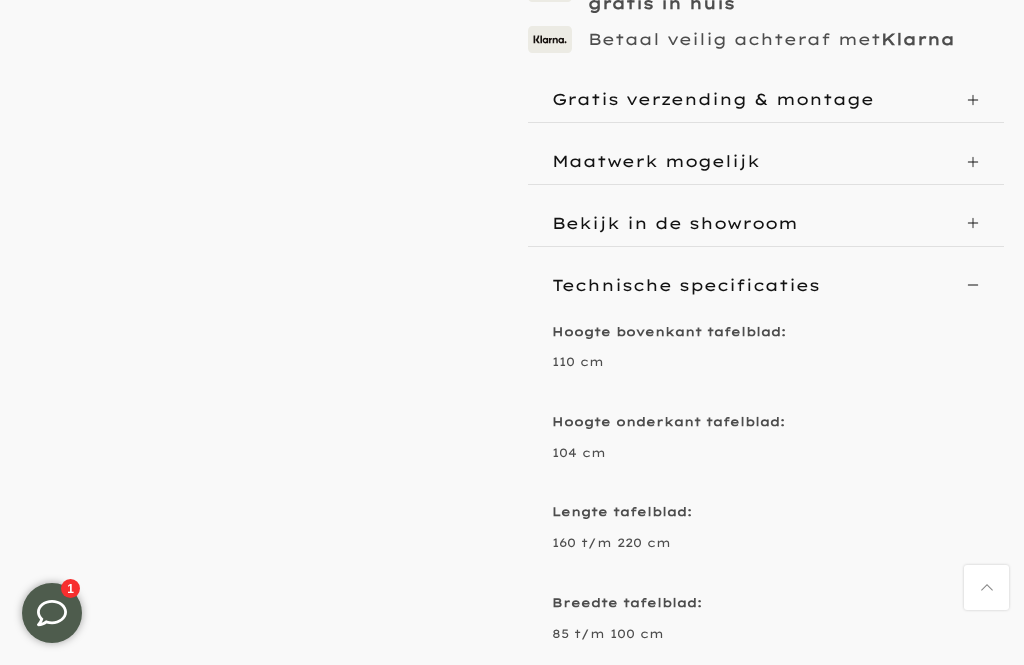 click on "Hoogte bovenkant tafelblad:  110 cm   Hoogte onderkant tafelblad:  104 cm   Lengte tafelblad:   160 t/m 220 cm   Breedte tafelblad: 85 t/m 100 cm   Dikte tafelblad:   6 cm massief Douglas hout   Dikte tafelpoten: 10x10cm zwart gepoedercoat" at bounding box center [766, 573] 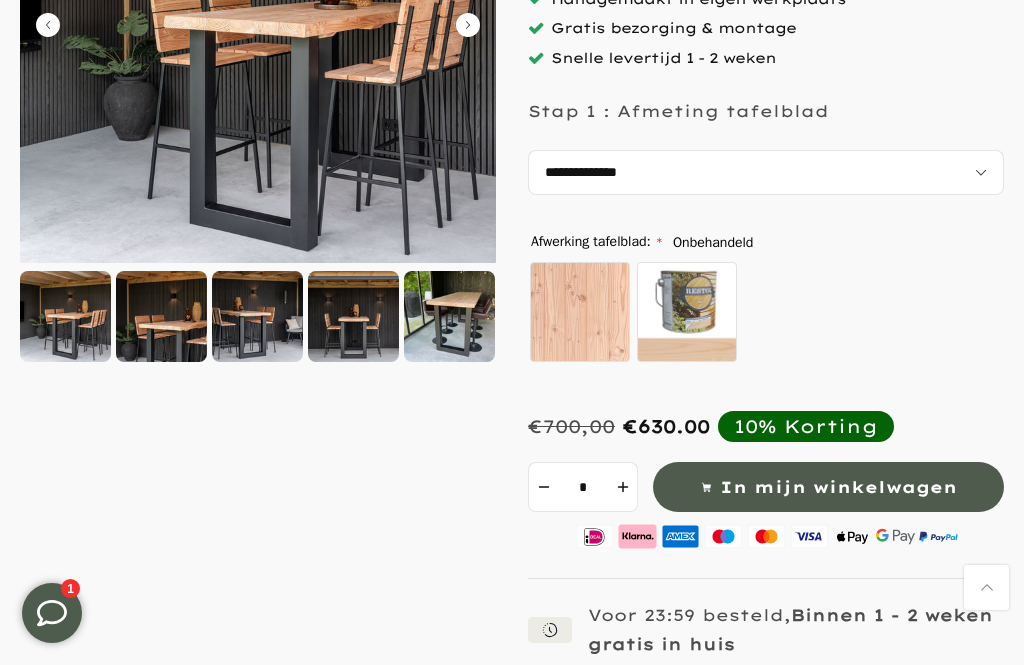 scroll, scrollTop: 373, scrollLeft: 0, axis: vertical 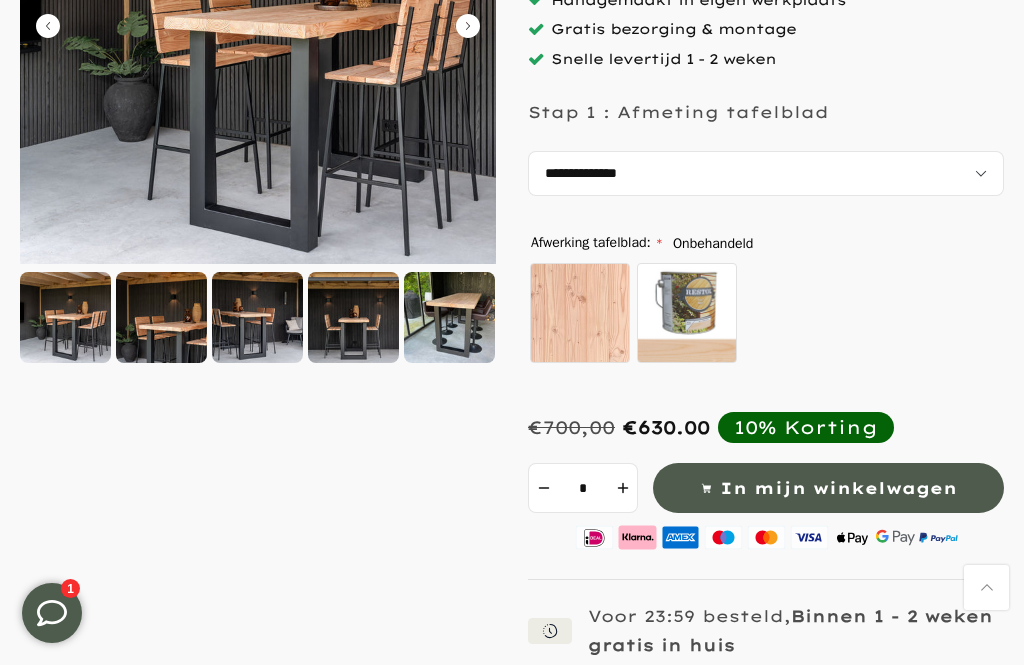 click on "**********" at bounding box center (766, 173) 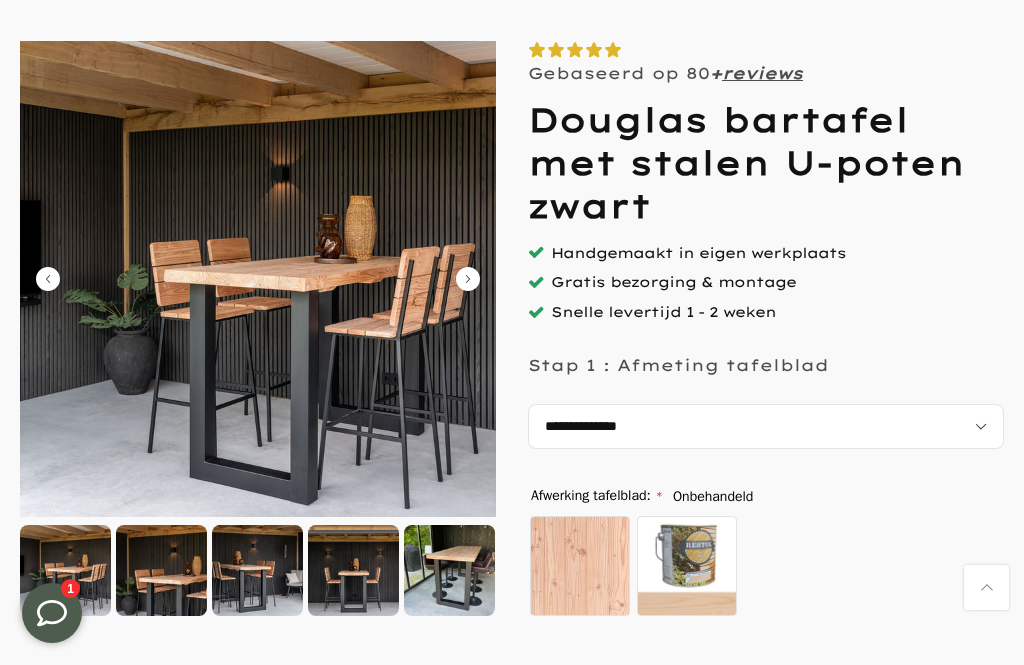scroll, scrollTop: 0, scrollLeft: 0, axis: both 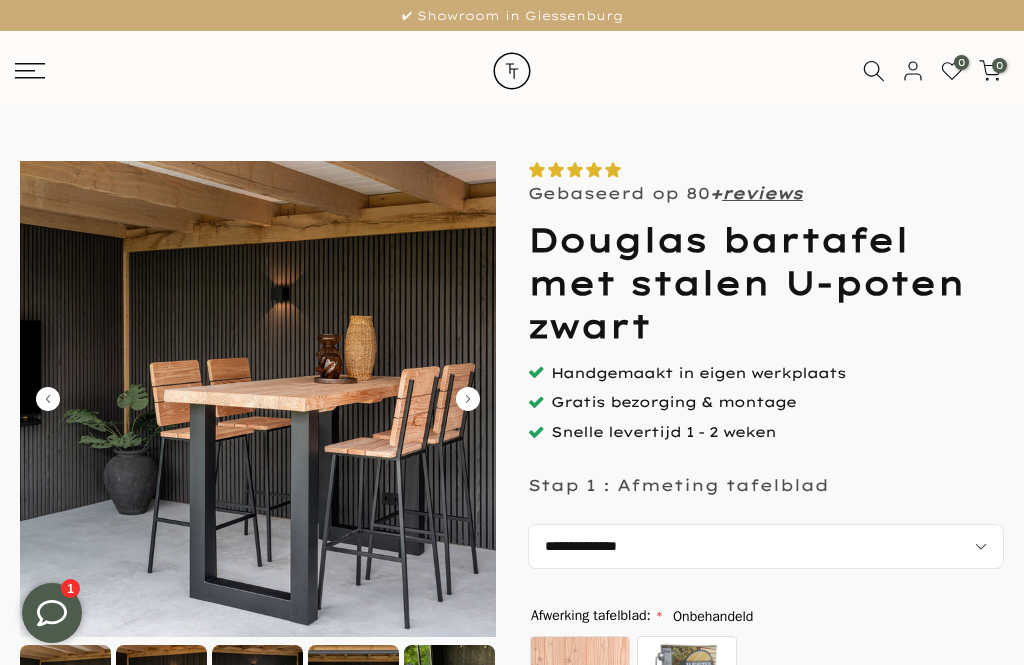 click 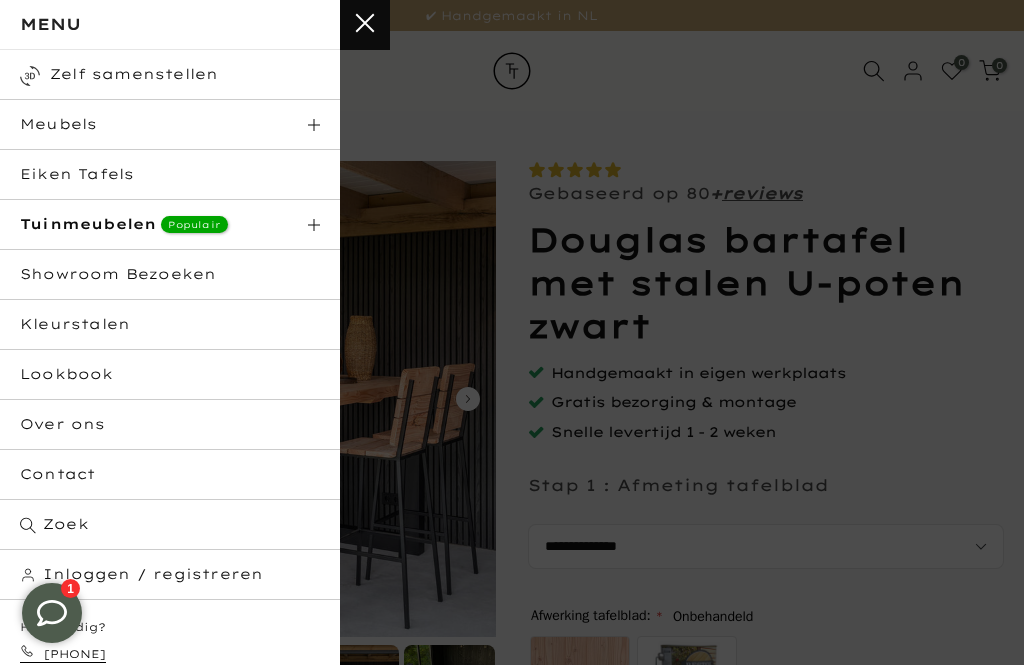 click on "Tuinmeubelen Populair" at bounding box center (170, 225) 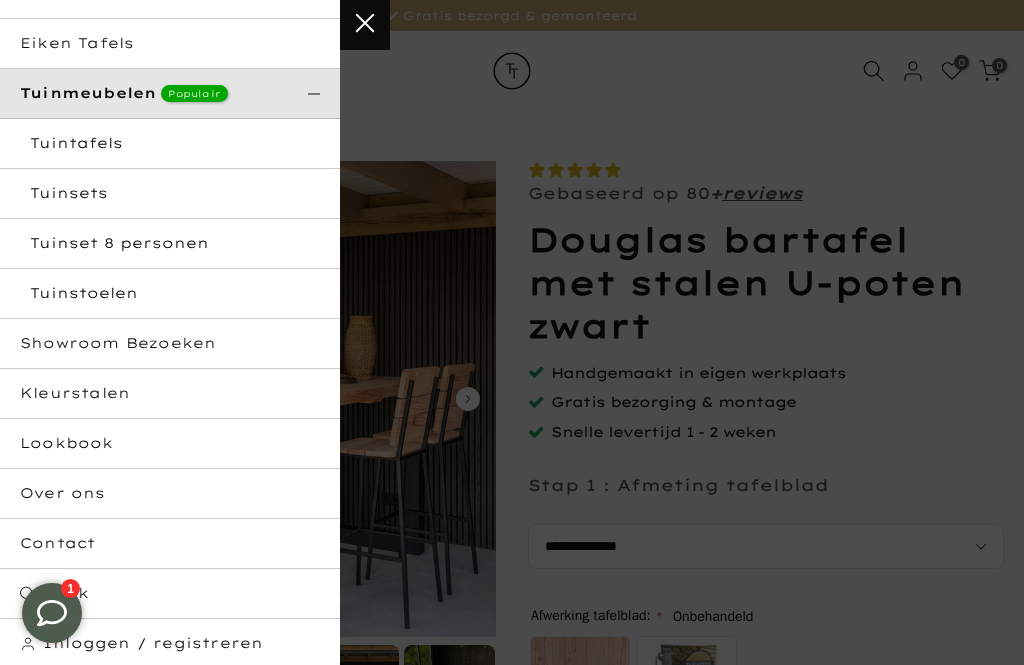 scroll, scrollTop: 133, scrollLeft: 0, axis: vertical 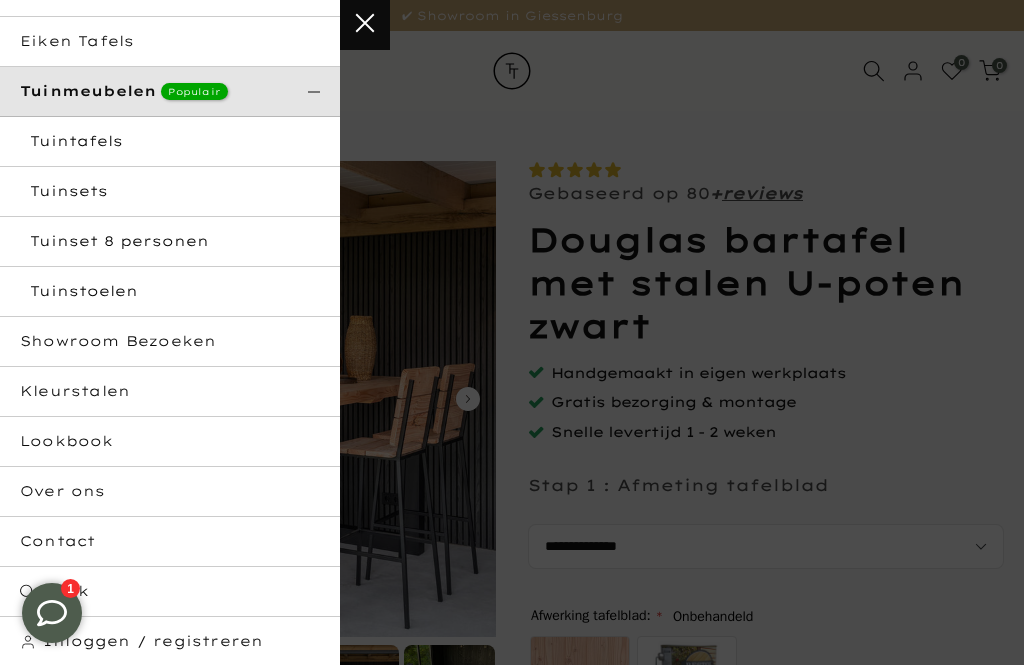 click on "Tuinstoelen" at bounding box center (170, 292) 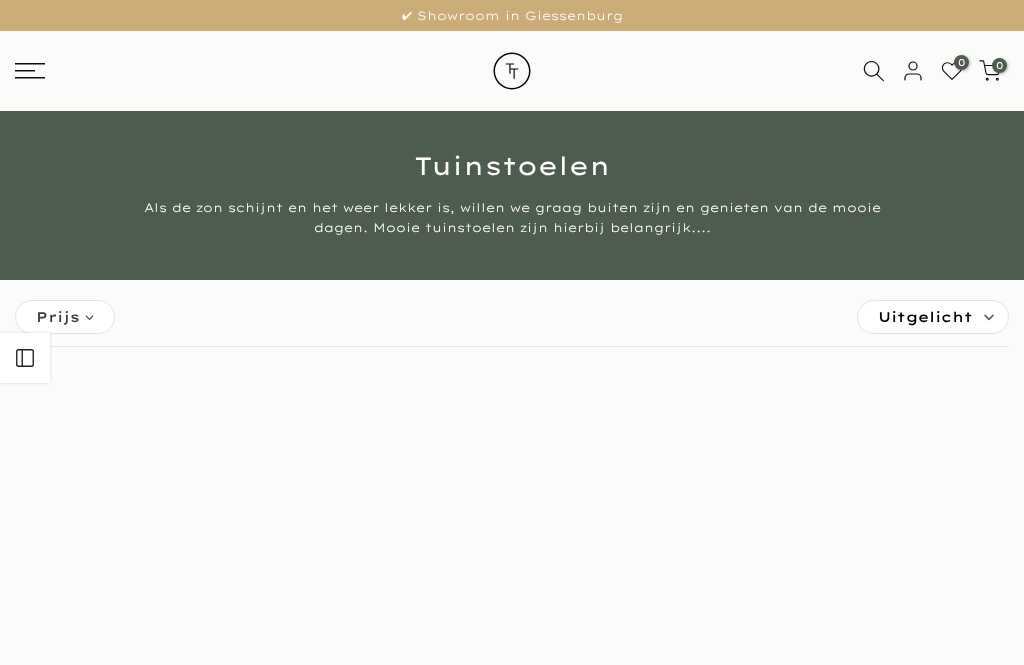 scroll, scrollTop: 0, scrollLeft: 0, axis: both 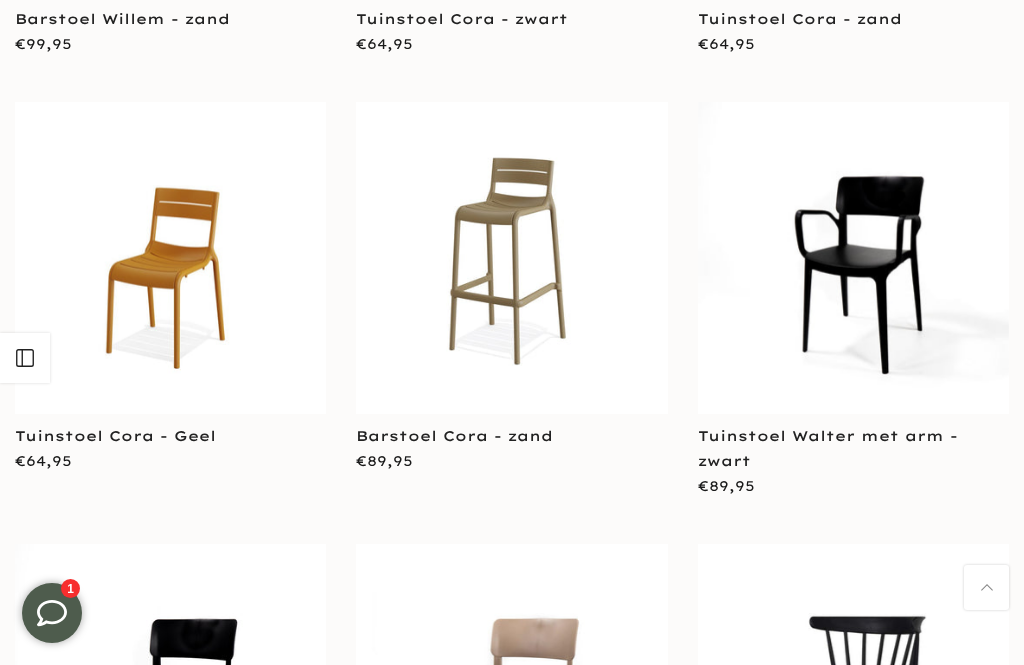 click at bounding box center [511, 257] 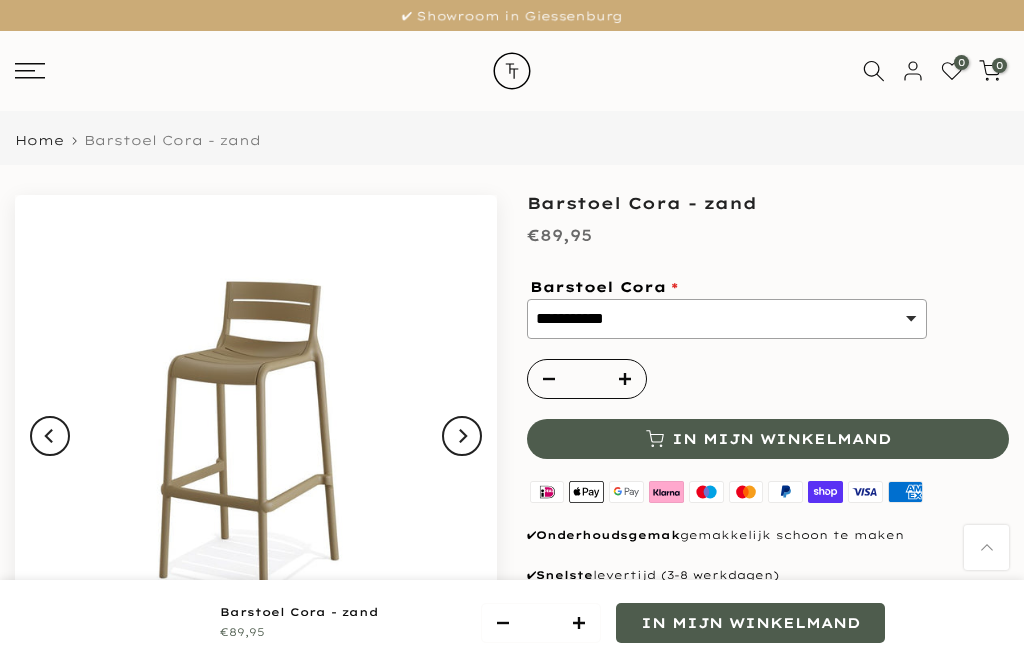 scroll, scrollTop: 498, scrollLeft: 0, axis: vertical 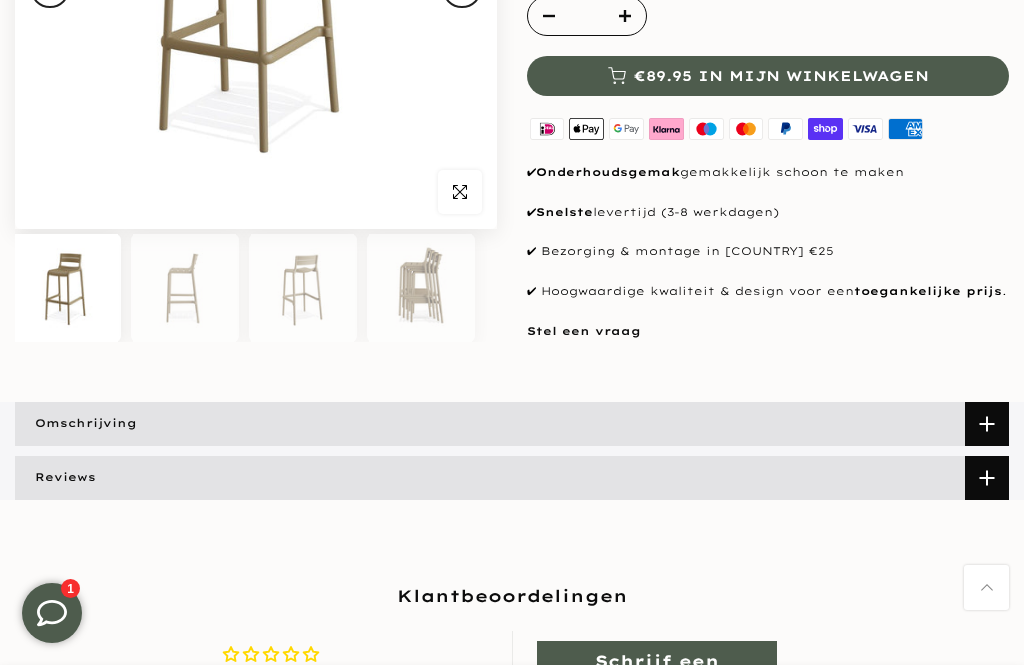 click on "**********" at bounding box center (512, 251) 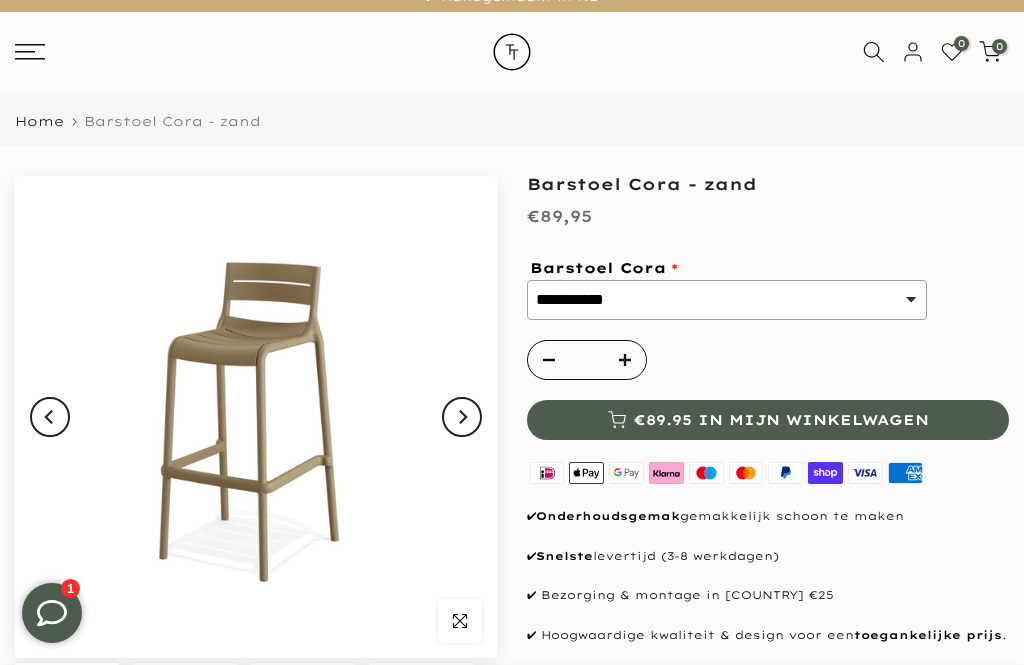 scroll, scrollTop: 0, scrollLeft: 0, axis: both 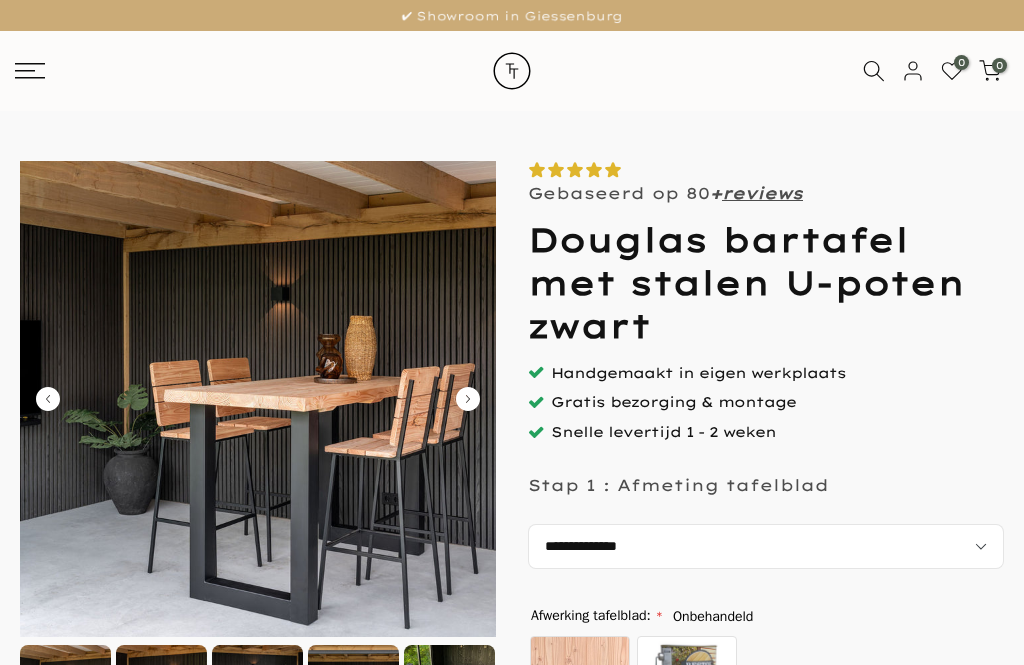 select on "**********" 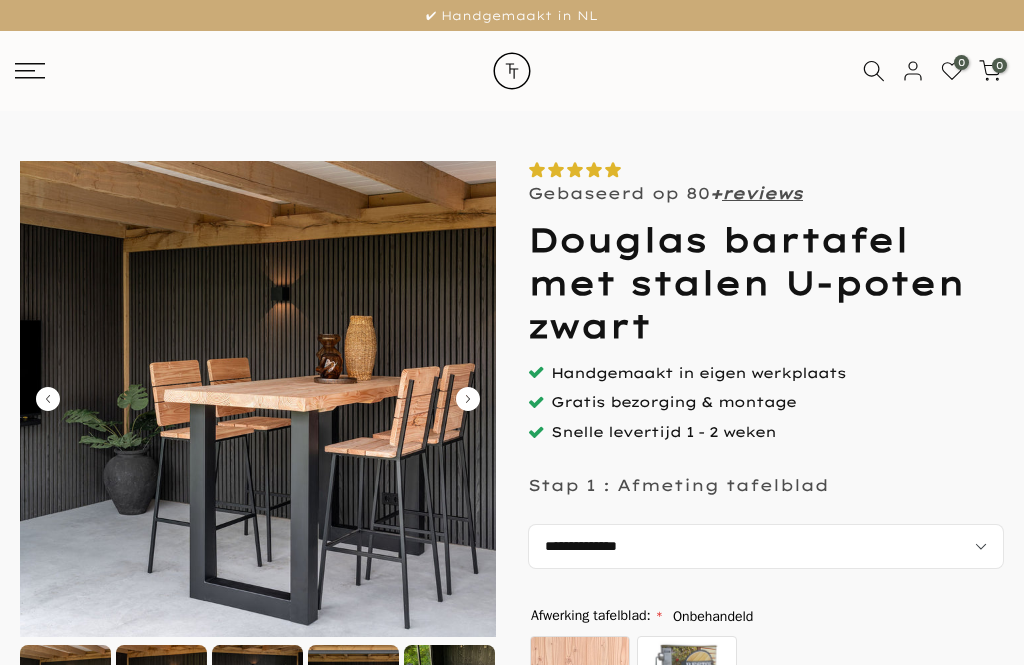scroll, scrollTop: 386, scrollLeft: 0, axis: vertical 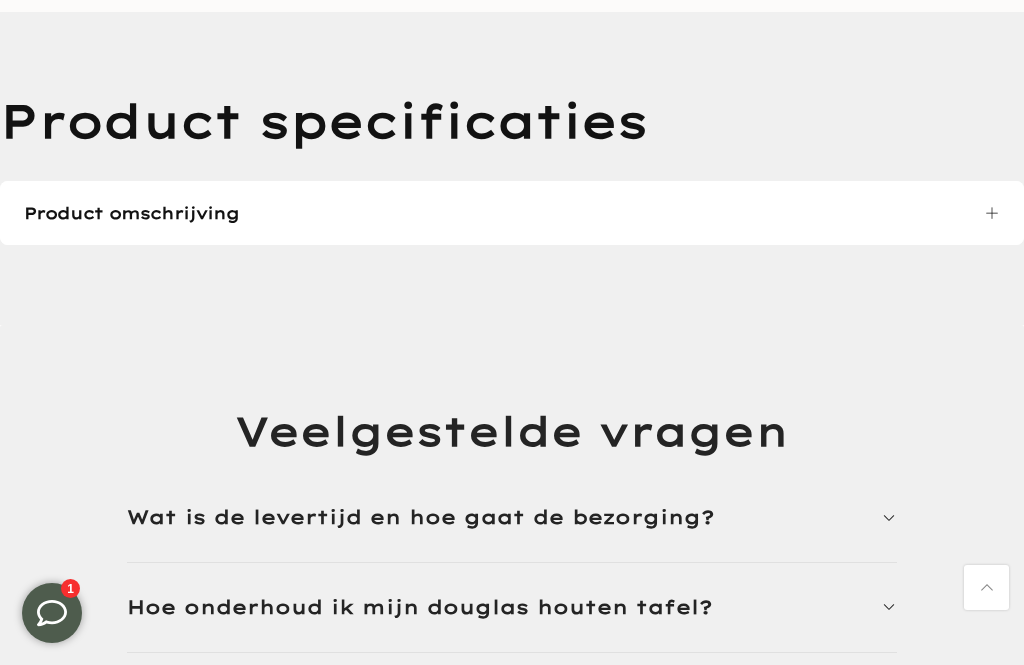 click on "Product omschrijving" at bounding box center [131, 213] 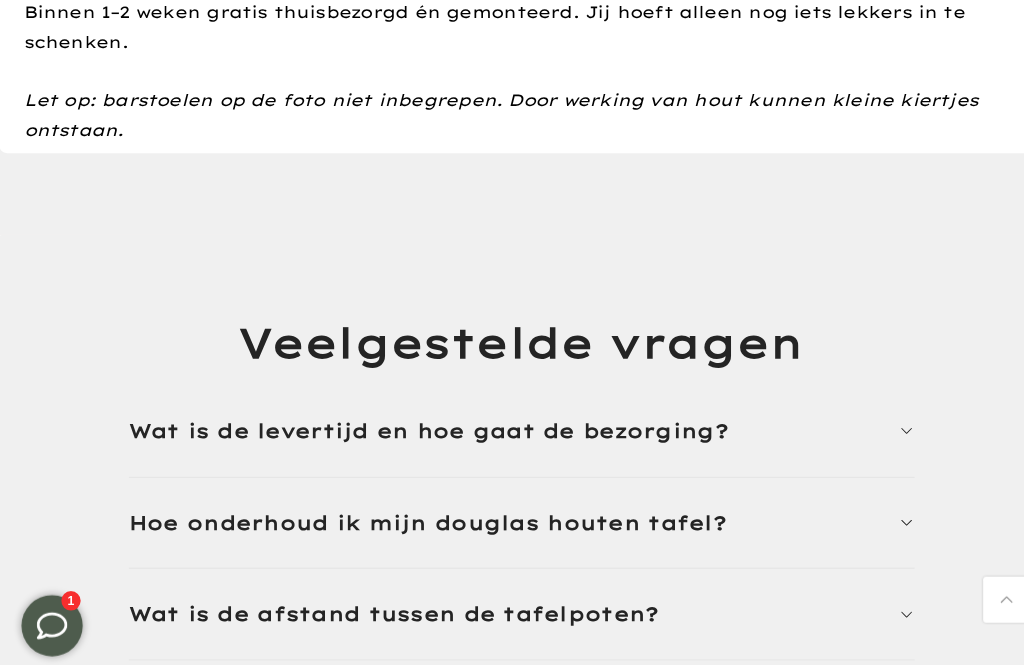 scroll, scrollTop: 4319, scrollLeft: 0, axis: vertical 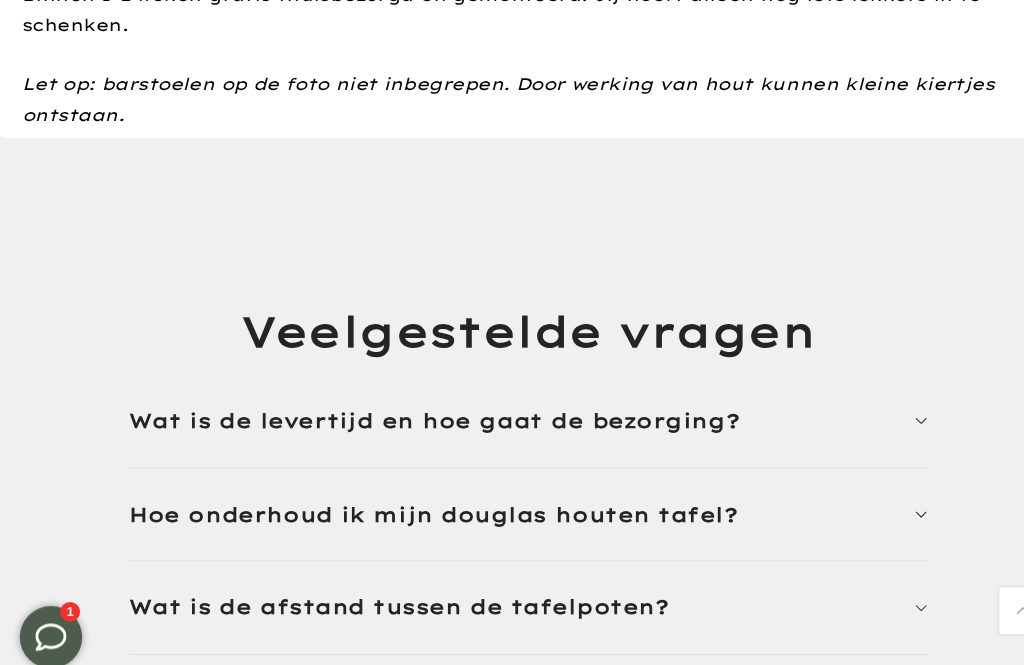 click on "Hoe onderhoud ik mijn douglas houten tafel?" at bounding box center [512, 496] 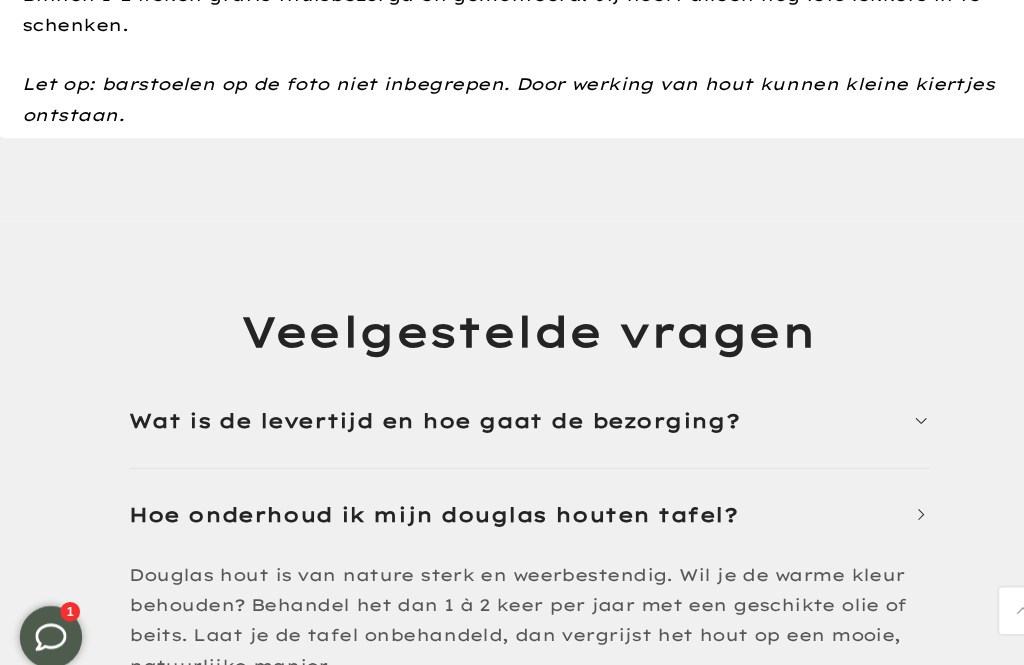 click on "Hoe onderhoud ik mijn douglas houten tafel?" at bounding box center (512, 495) 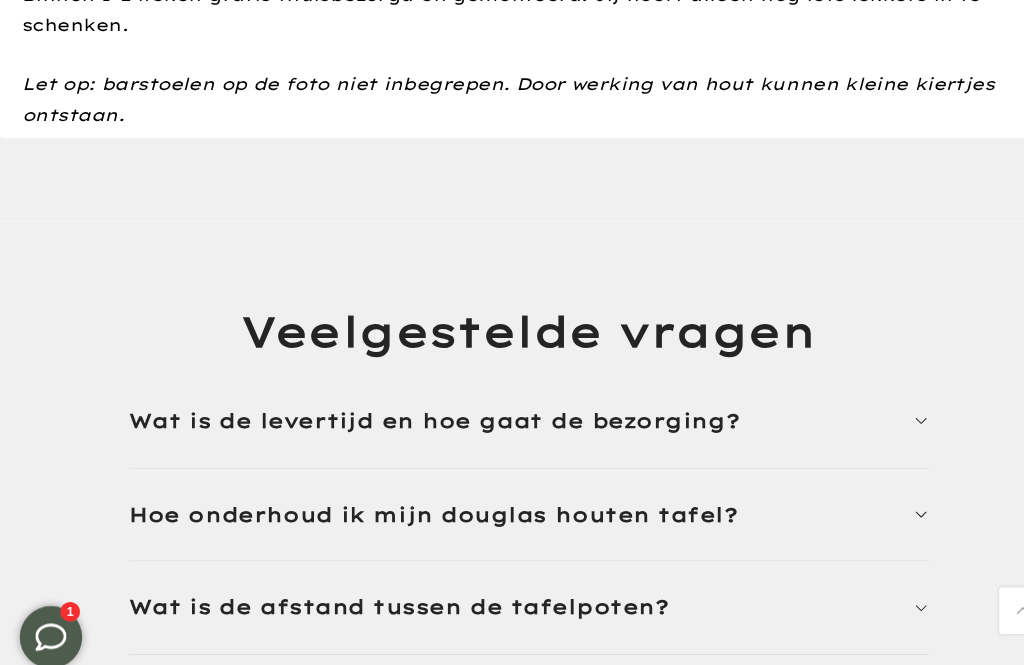 click on "Hoe onderhoud ik mijn douglas houten tafel?" at bounding box center [512, 496] 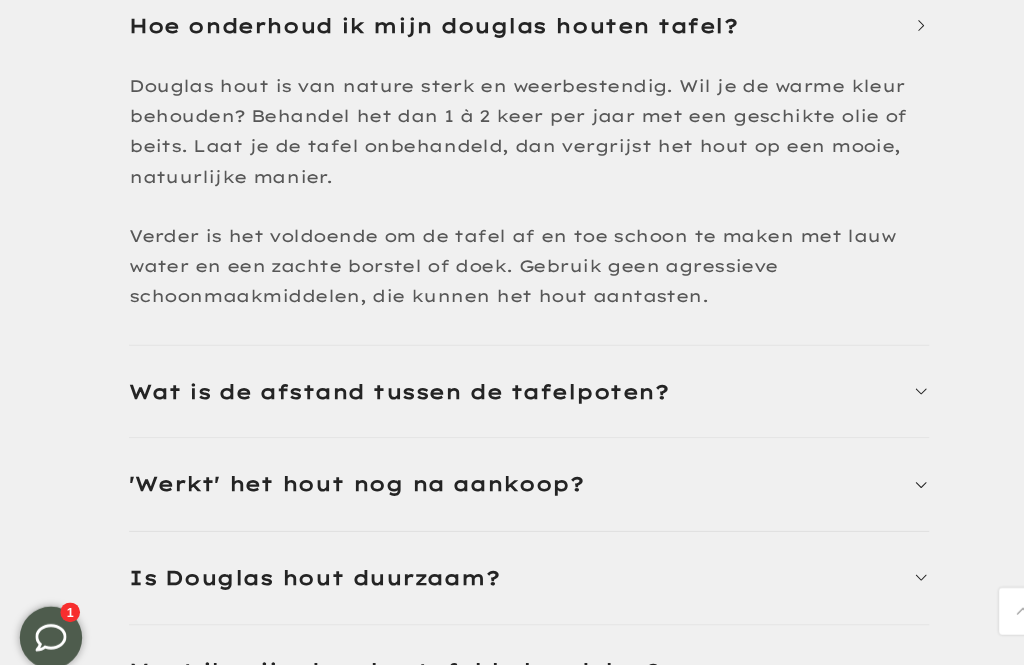 scroll, scrollTop: 4790, scrollLeft: 0, axis: vertical 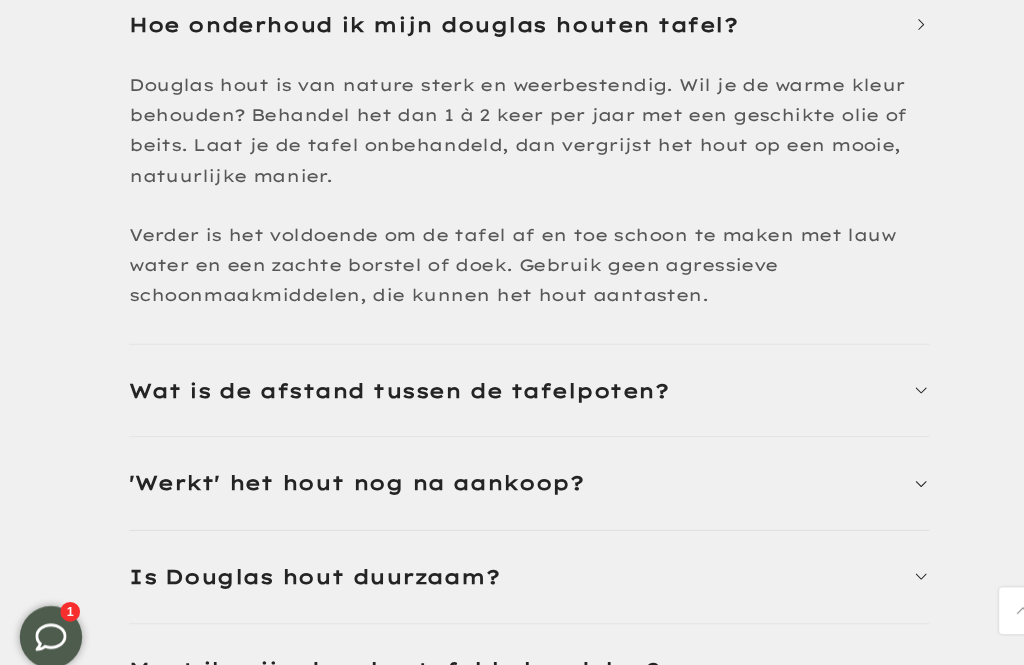 click on "Wat is de afstand tussen de tafelpoten?" at bounding box center [512, 377] 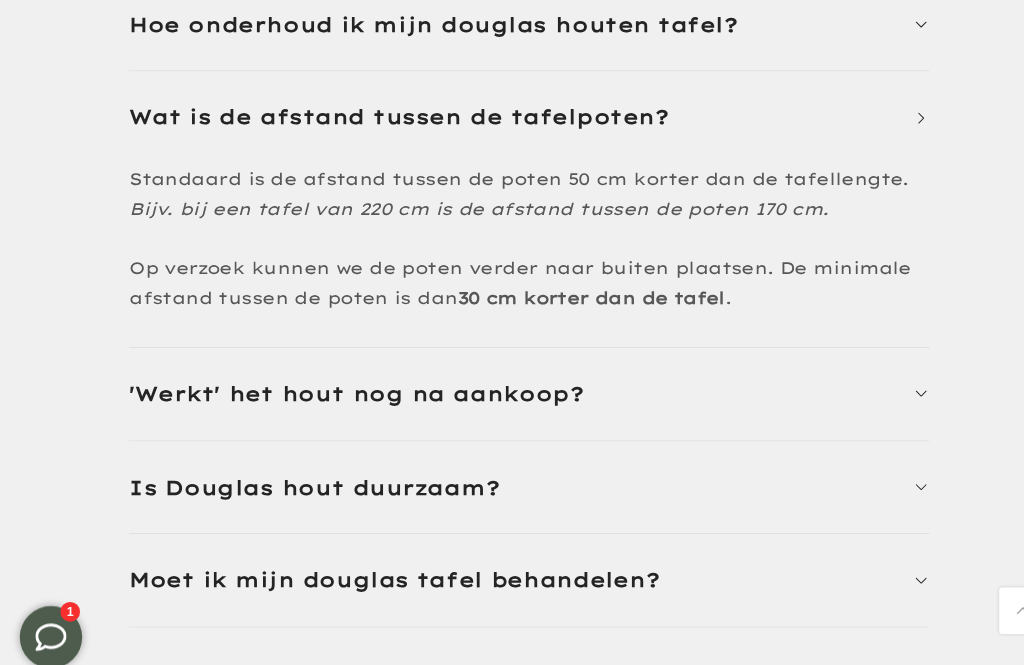 click on "Veelgestelde vragen
Wat is de levertijd en hoe gaat de bezorging?
De levertijd is 1 tot 2 weken. Binnen deze periode nemen we per mail of telefonisch contact met je op om een bezorgafspraak te maken. Je krijgt dan een tijdsblok van 2 uur waarin onze chauffeur langskomt.
Hoe onderhoud ik mijn douglas houten tafel?" at bounding box center [512, 347] 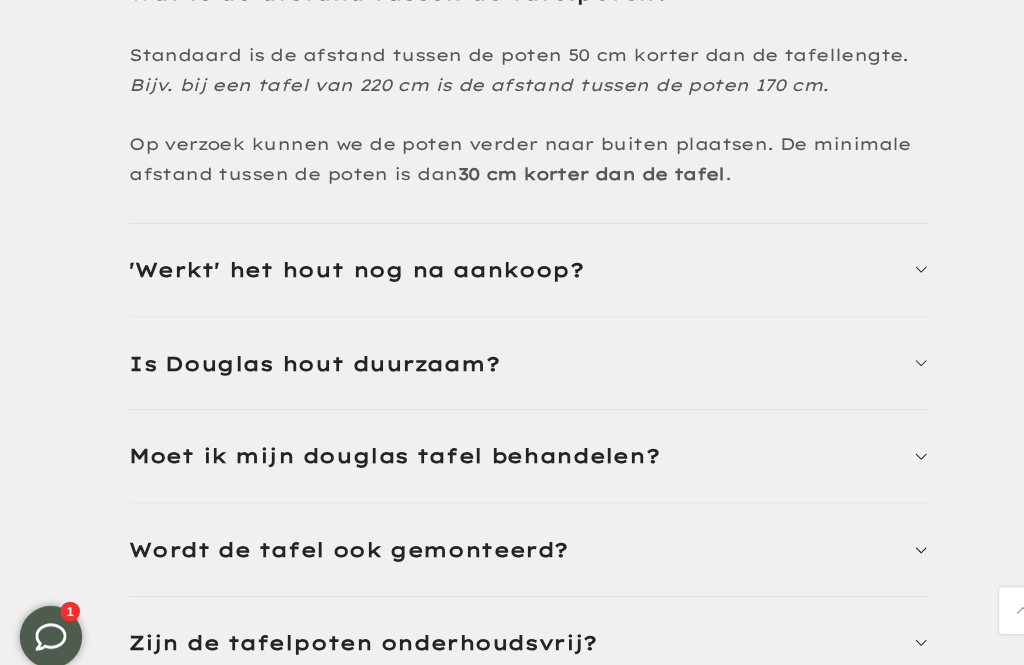 scroll, scrollTop: 4936, scrollLeft: 0, axis: vertical 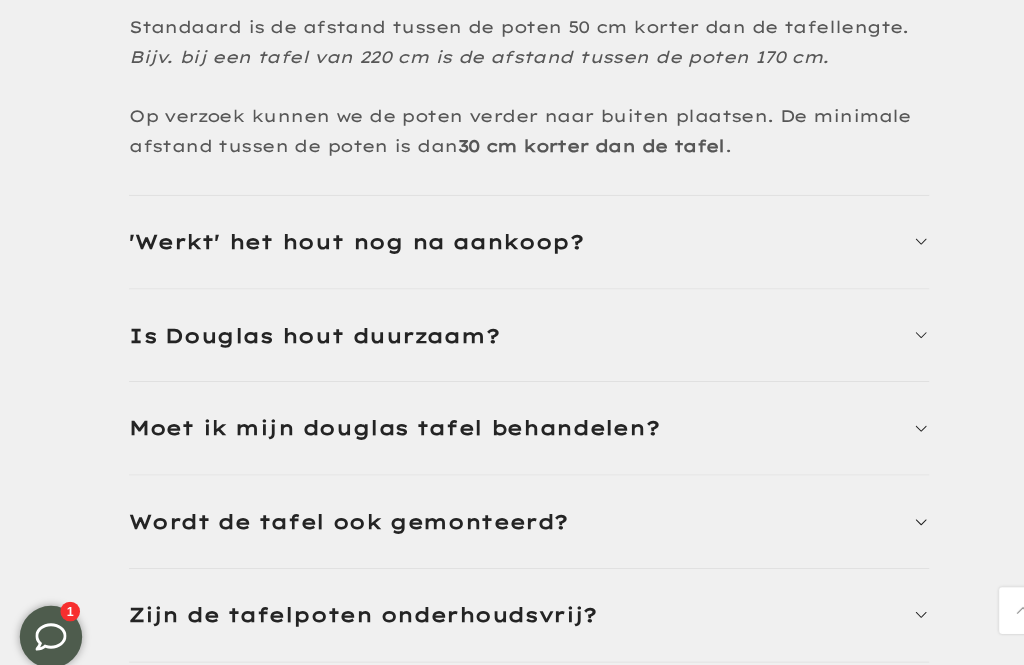 click 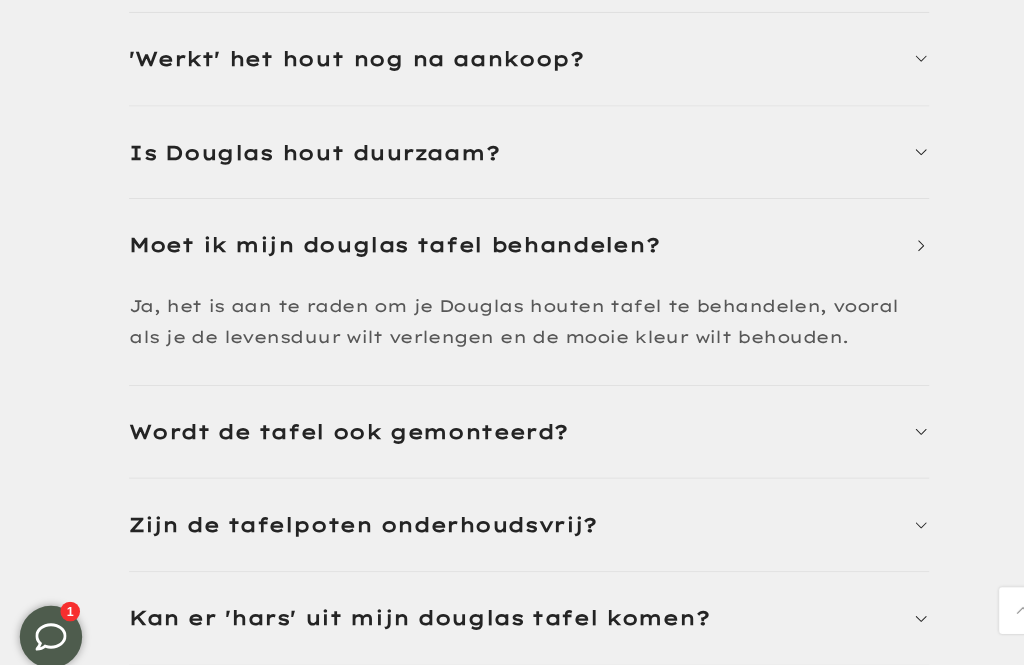 click on "Veelgestelde vragen
Wat is de levertijd en hoe gaat de bezorging?
De levertijd is 1 tot 2 weken. Binnen deze periode nemen we per mail of telefonisch contact met je op om een bezorgafspraak te maken. Je krijgt dan een tijdsblok van 2 uur waarin onze chauffeur langskomt.
Hoe onderhoud ik mijn douglas houten tafel?" at bounding box center [512, 158] 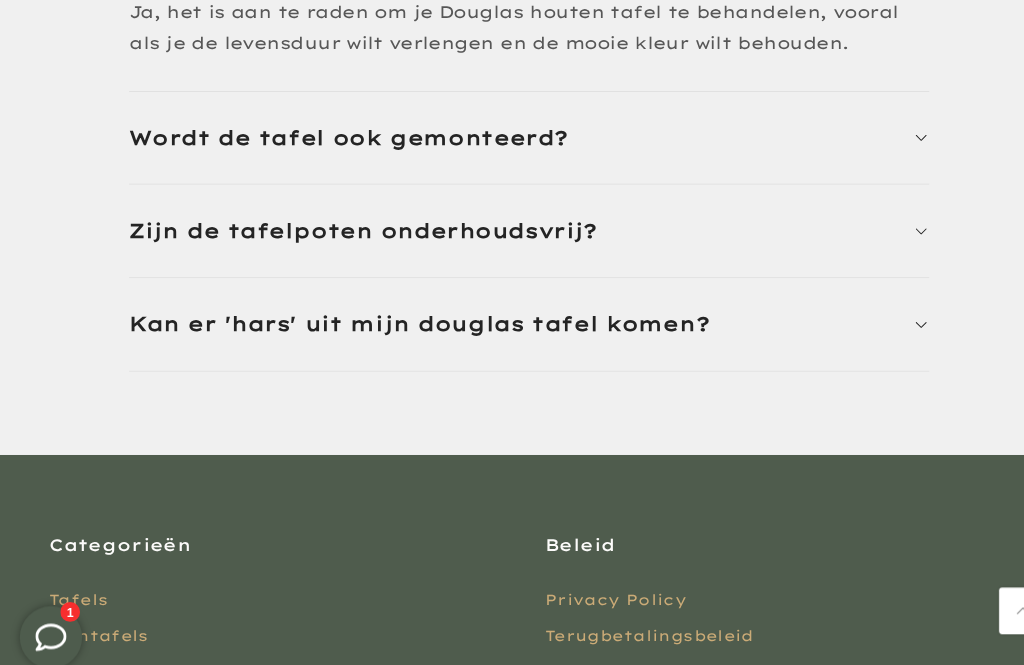 scroll, scrollTop: 5218, scrollLeft: 0, axis: vertical 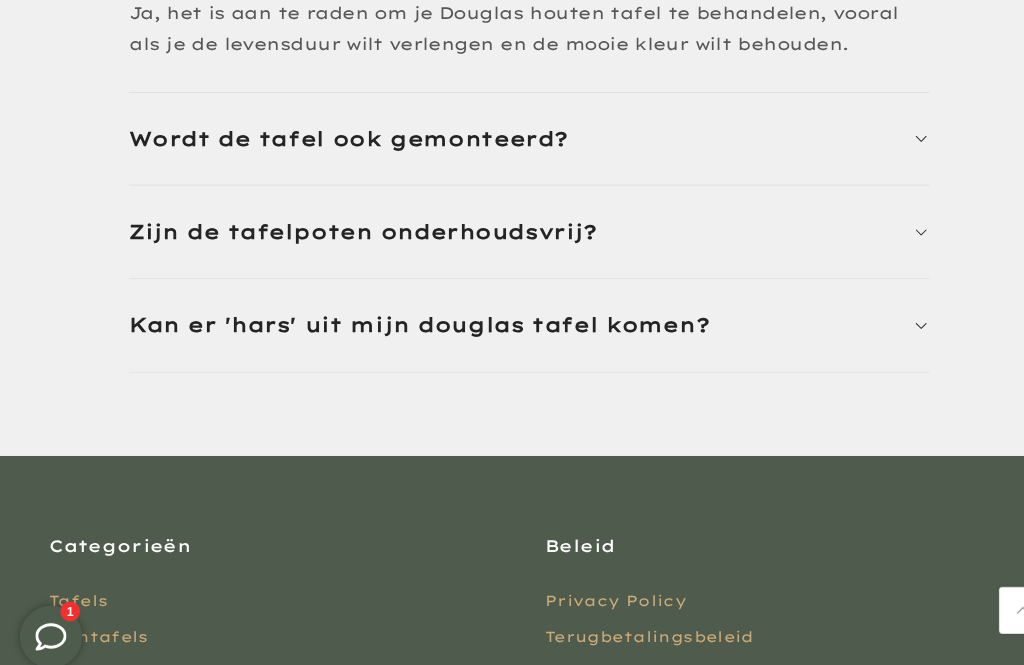 click on "Kan er 'hars' uit mijn douglas tafel komen?" at bounding box center (512, 314) 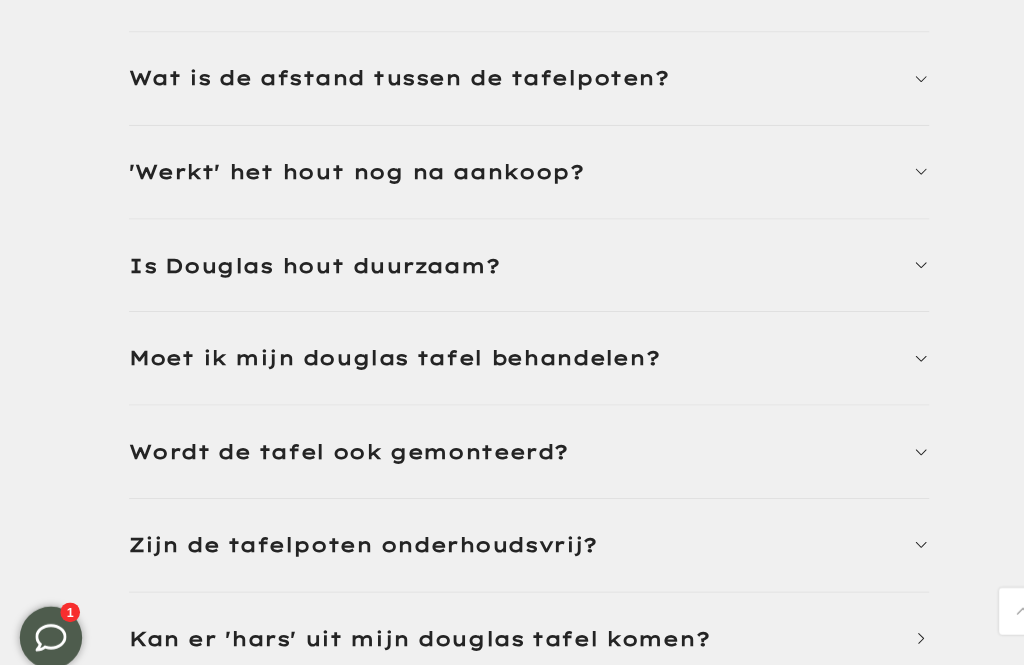 scroll, scrollTop: 4826, scrollLeft: 0, axis: vertical 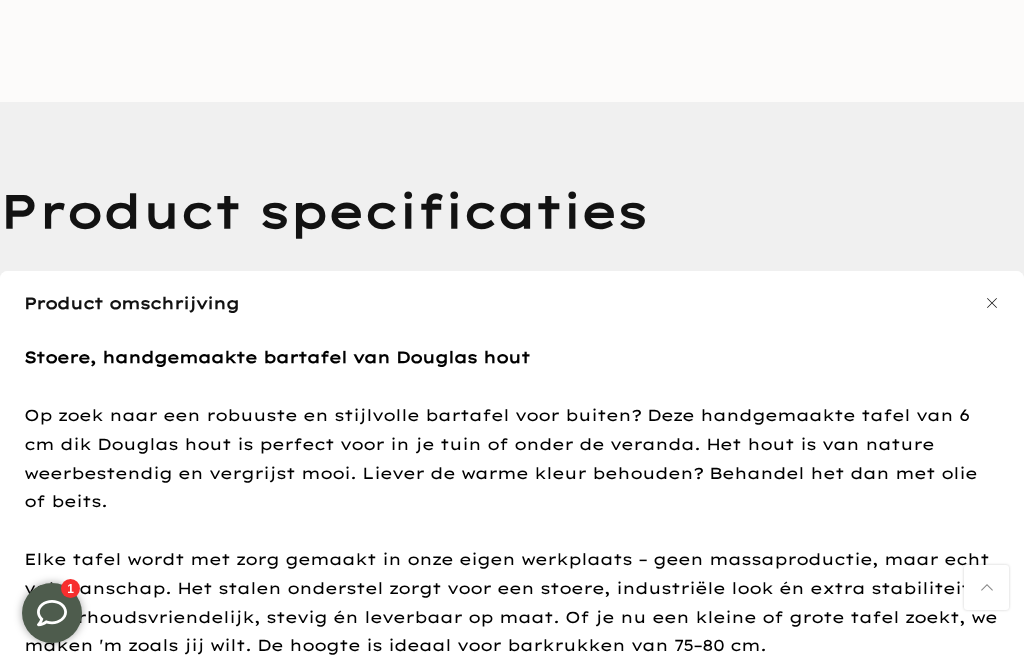 click at bounding box center (52, 613) 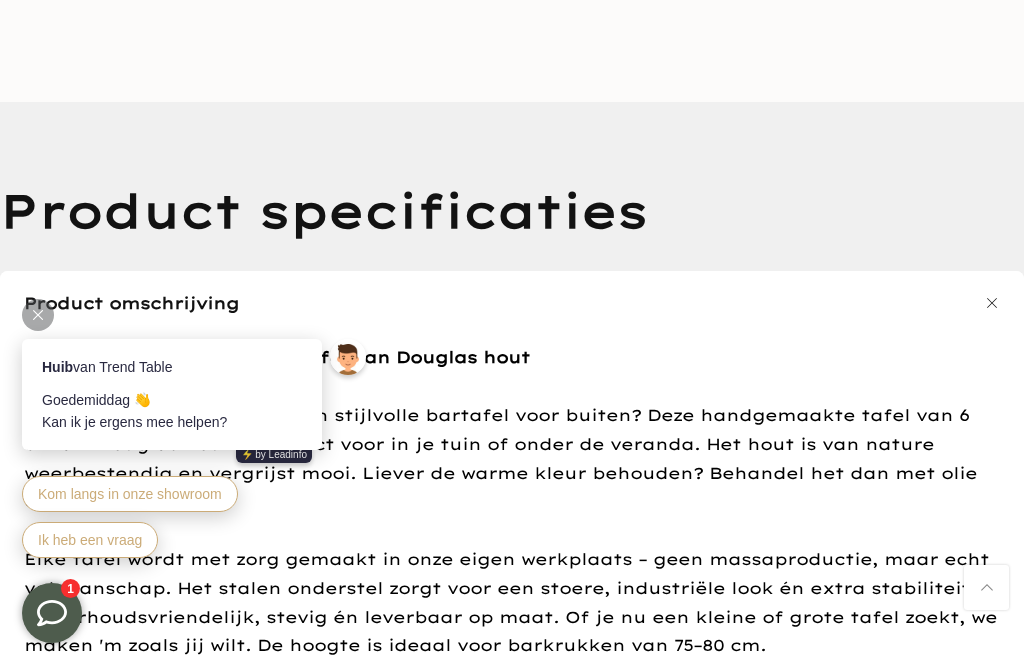 scroll, scrollTop: 0, scrollLeft: 0, axis: both 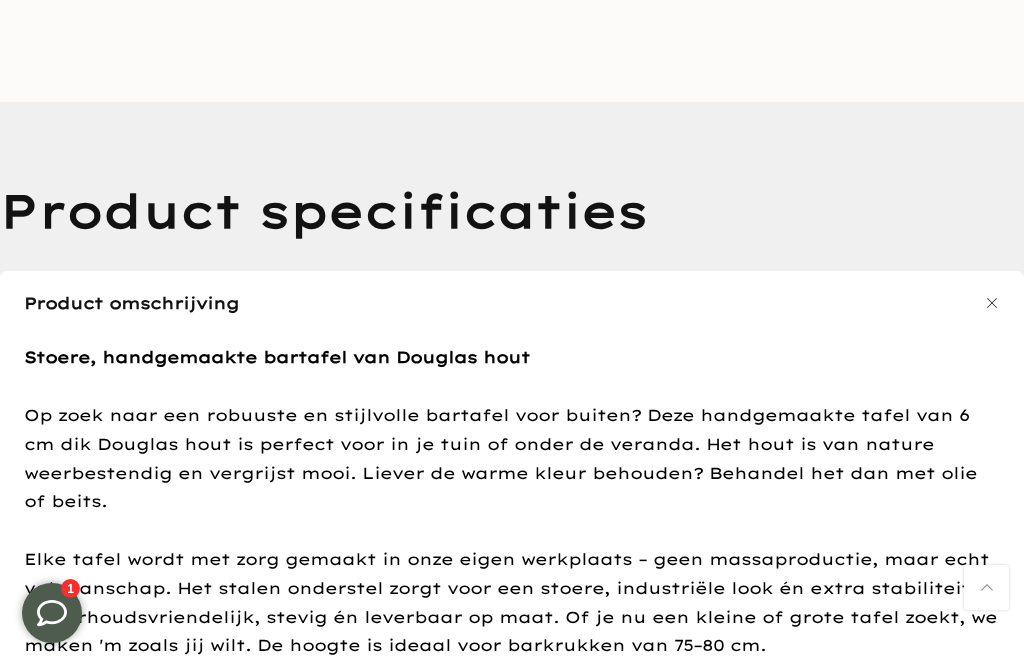 click 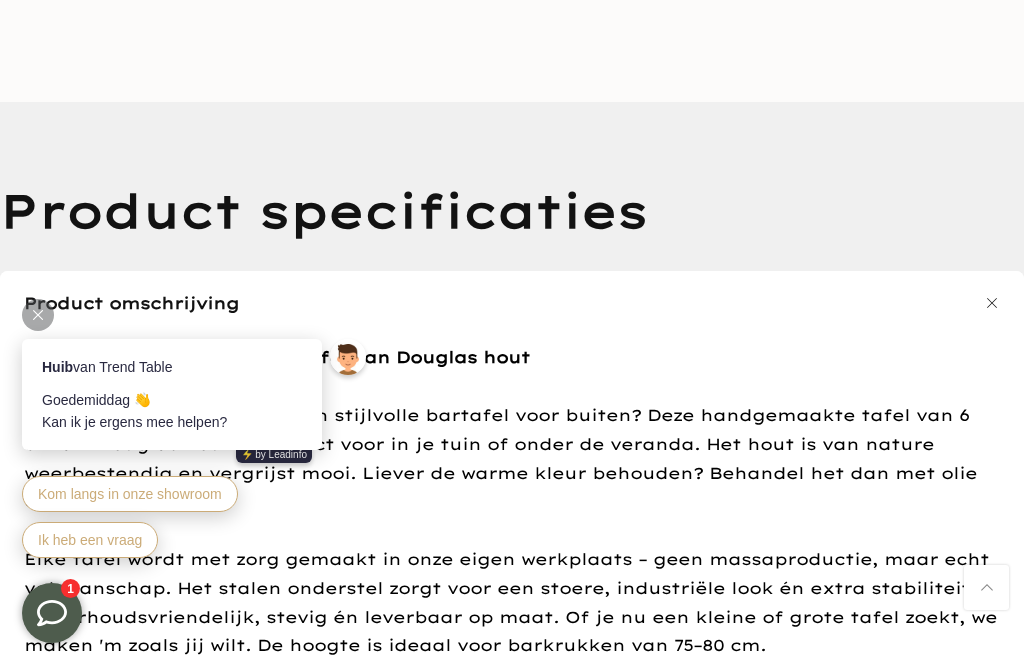 click on "Ik heb een vraag" at bounding box center (90, 540) 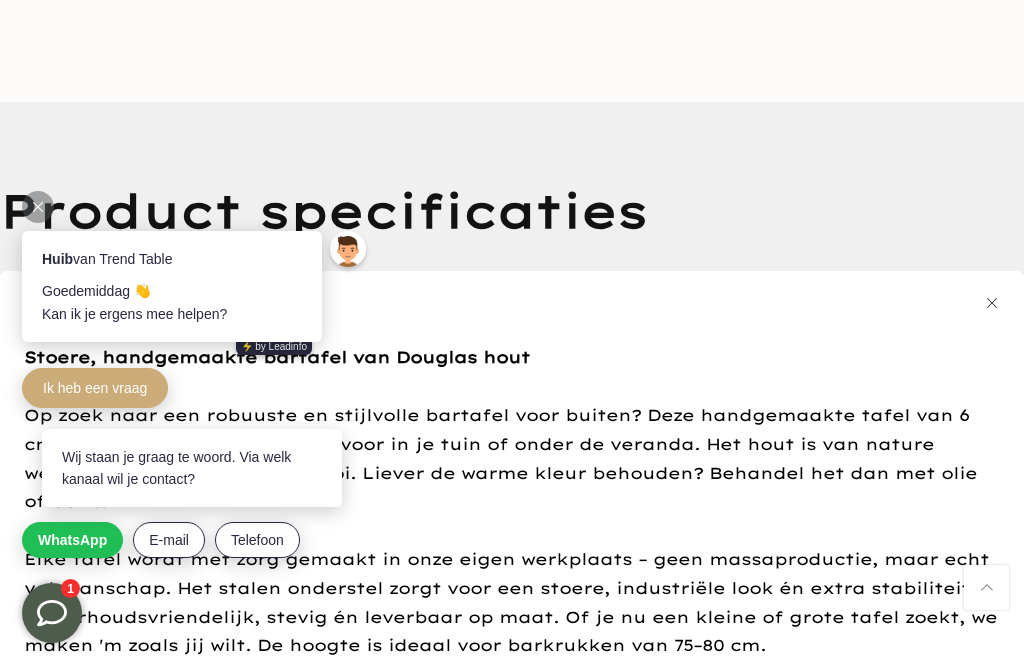 click at bounding box center [38, 211] 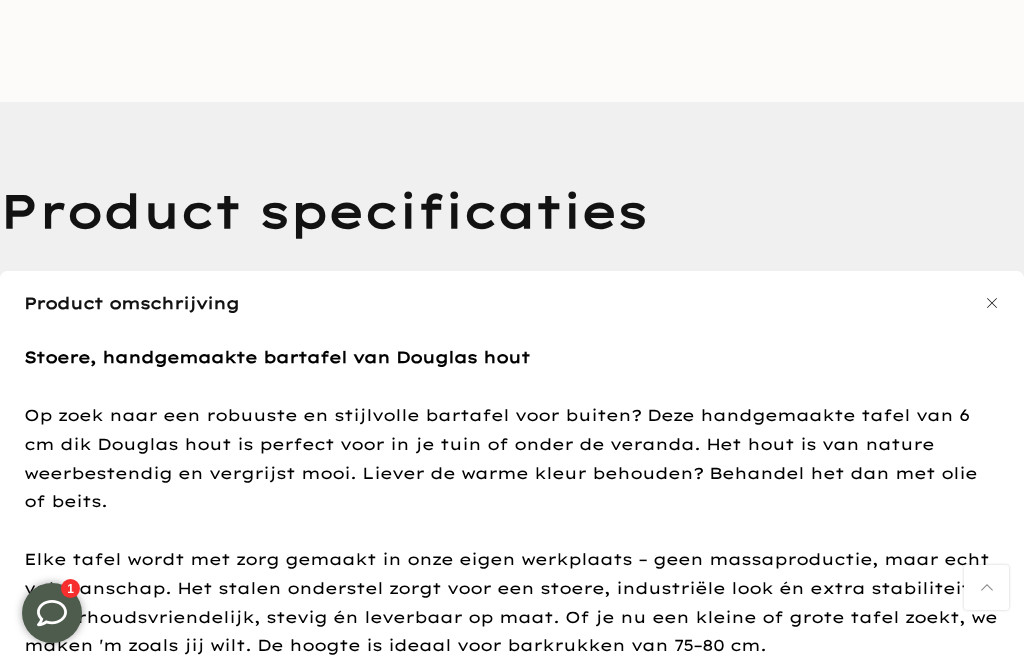 click on "Product omschrijving" at bounding box center [512, 303] 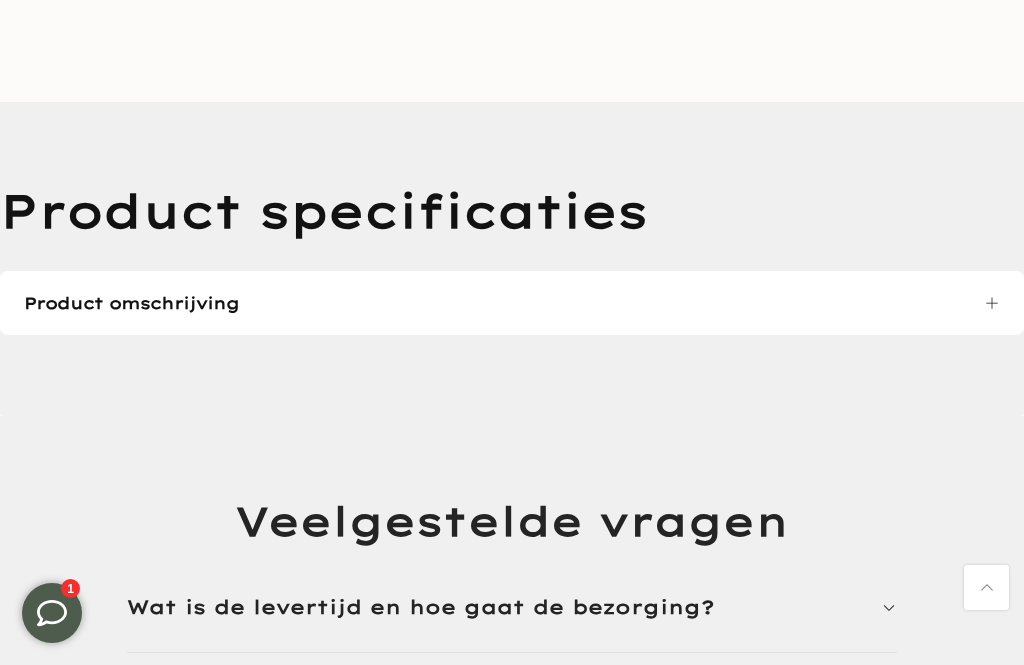click 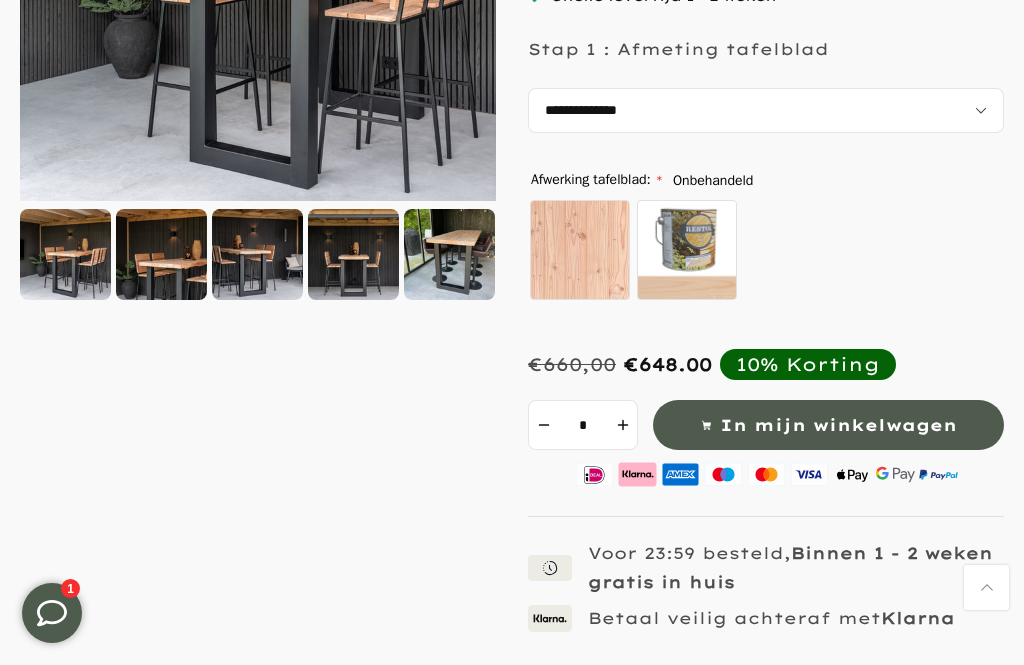 scroll, scrollTop: 407, scrollLeft: 0, axis: vertical 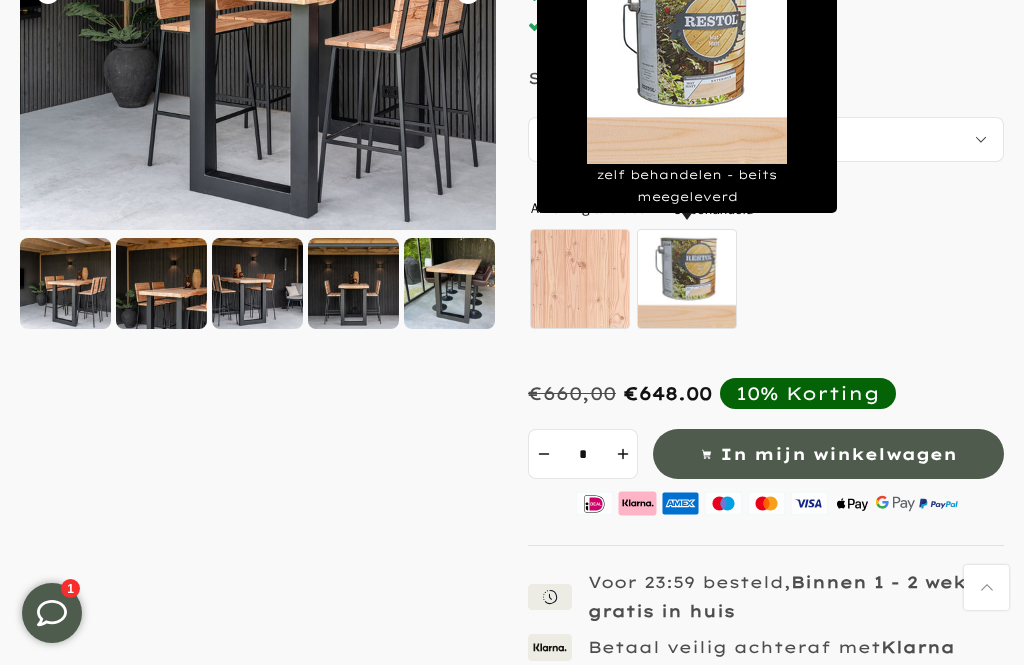 click on "zelf behandelen - beits meegeleverd" at bounding box center (687, 279) 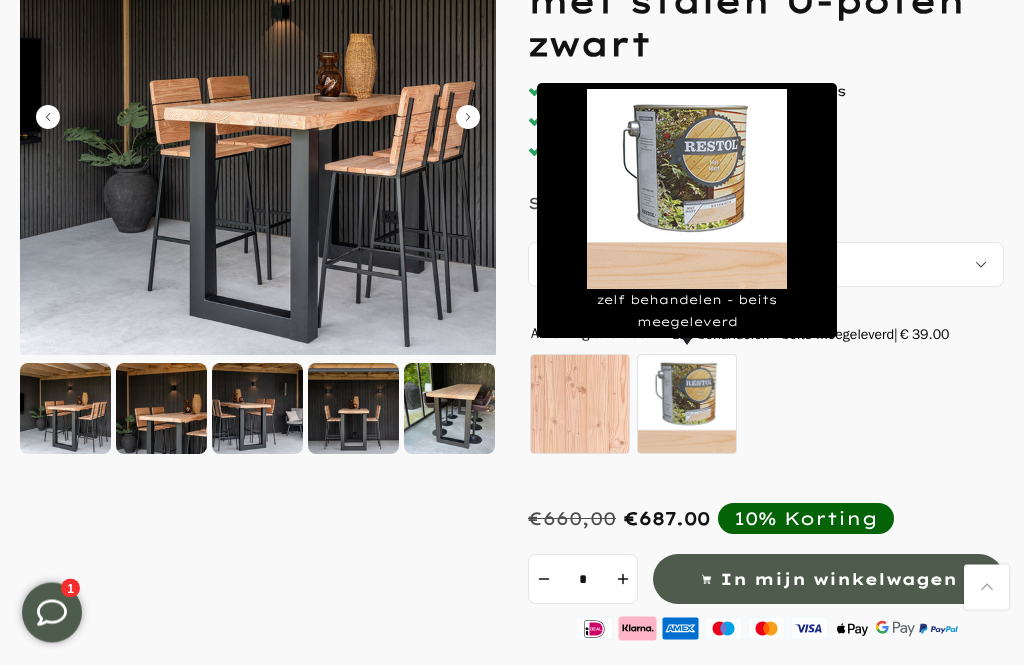 scroll, scrollTop: 284, scrollLeft: 0, axis: vertical 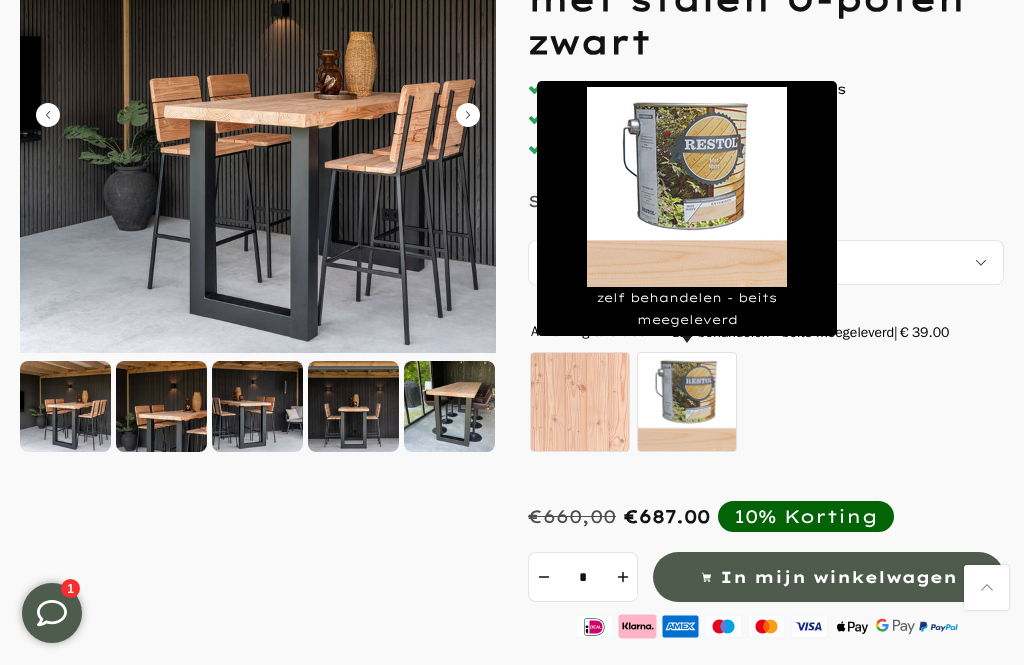 click on "Onbehandeld
zelf behandelen - beits meegeleverd" at bounding box center (763, 405) 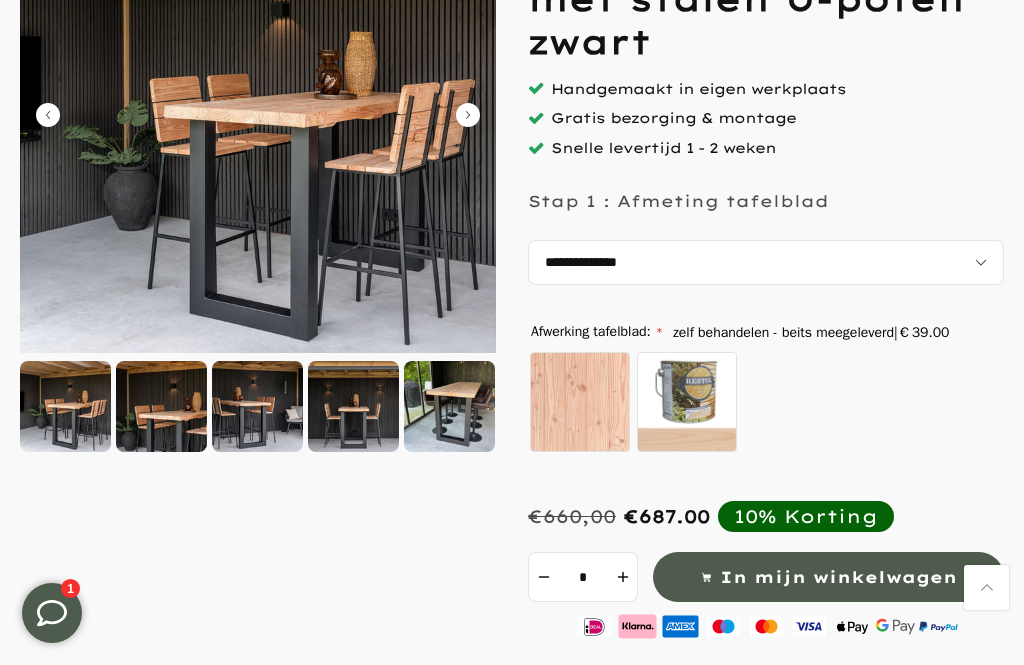 click on "In mijn winkelwagen" at bounding box center (838, 577) 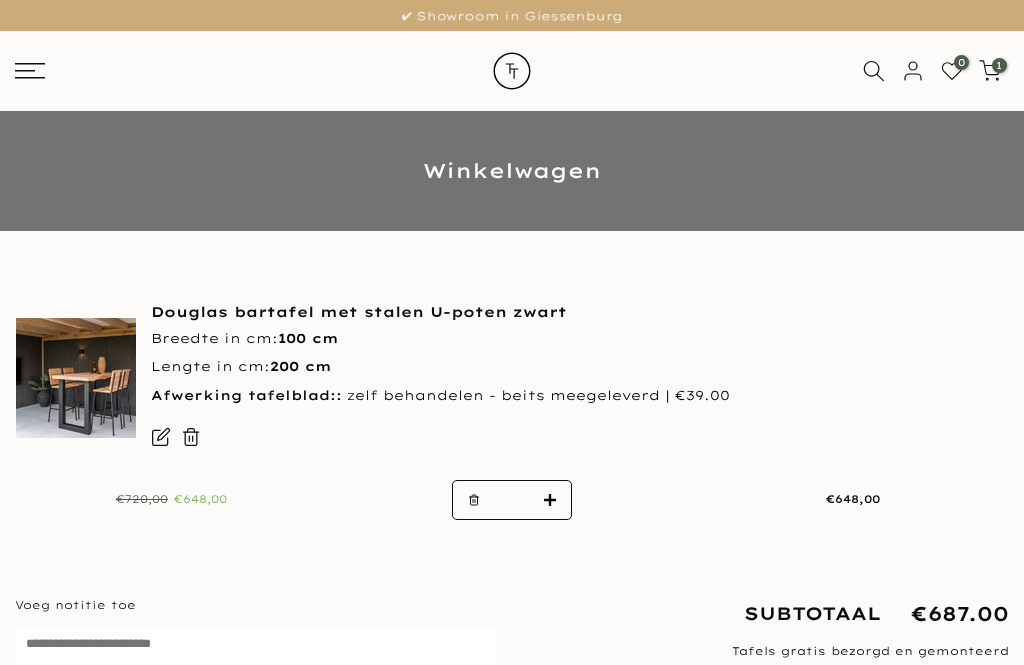 scroll, scrollTop: 0, scrollLeft: 0, axis: both 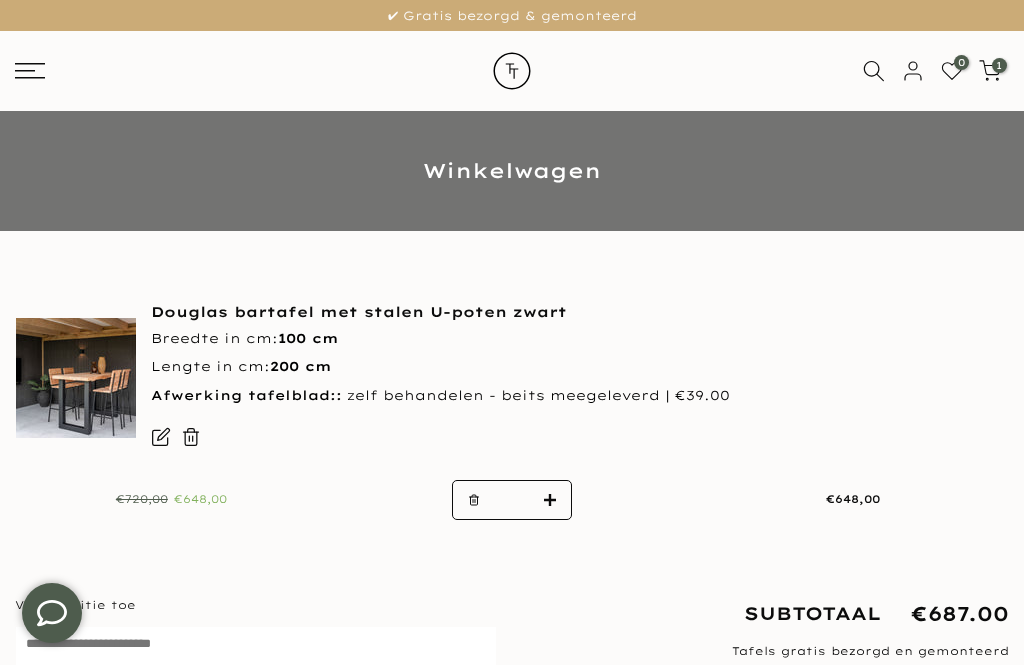 click 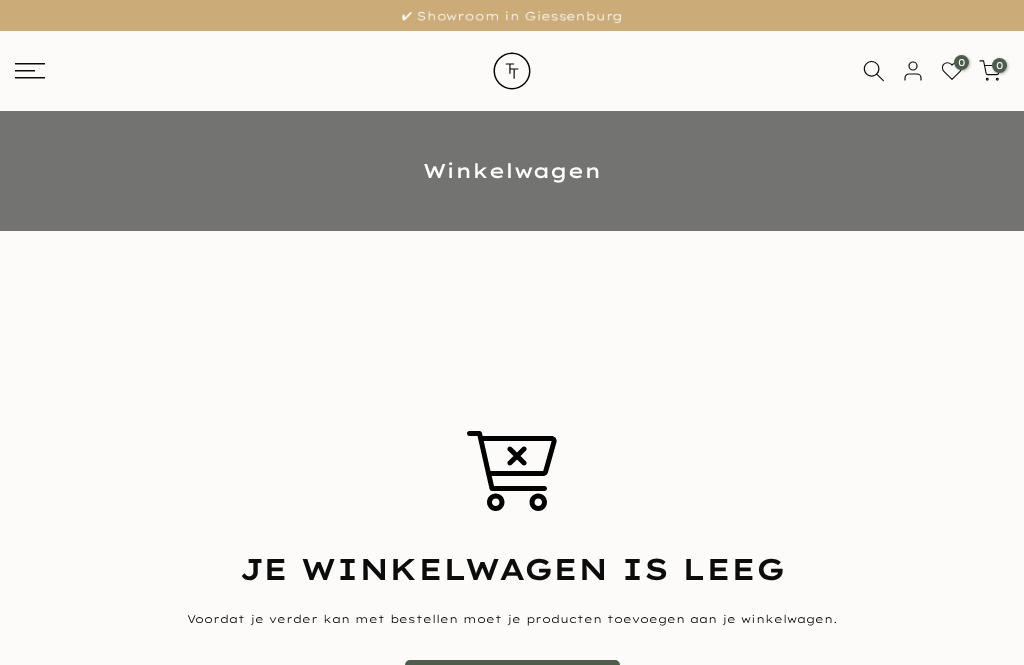 scroll, scrollTop: 0, scrollLeft: 0, axis: both 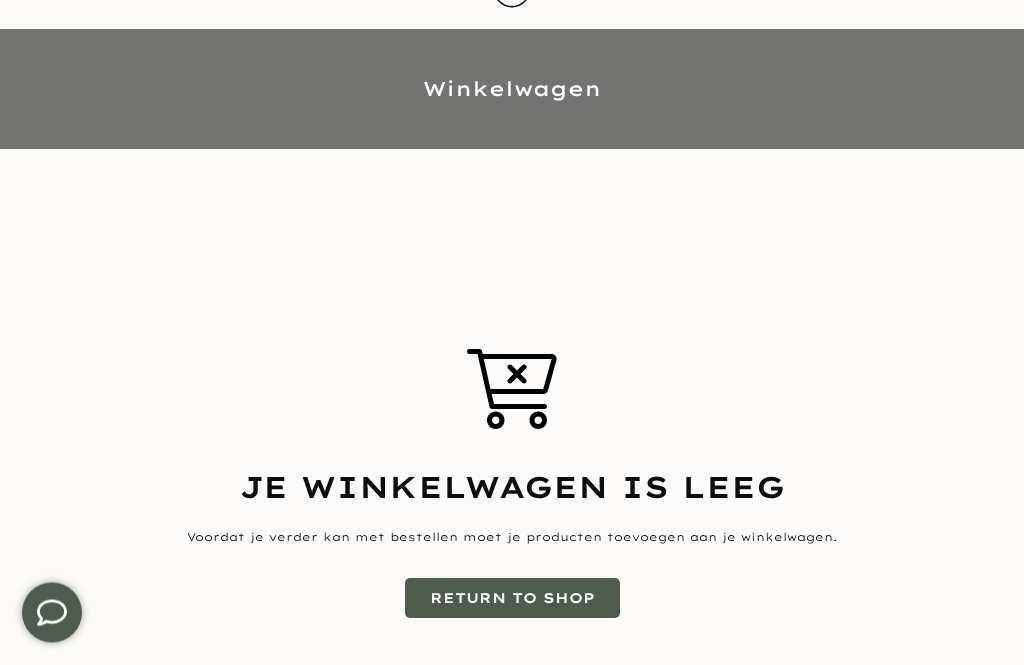 click on "Je winkelwagen is leeg
Voordat je verder kan met bestellen moet je producten toevoegen aan je winkelwagen. Return To Shop" at bounding box center (512, 484) 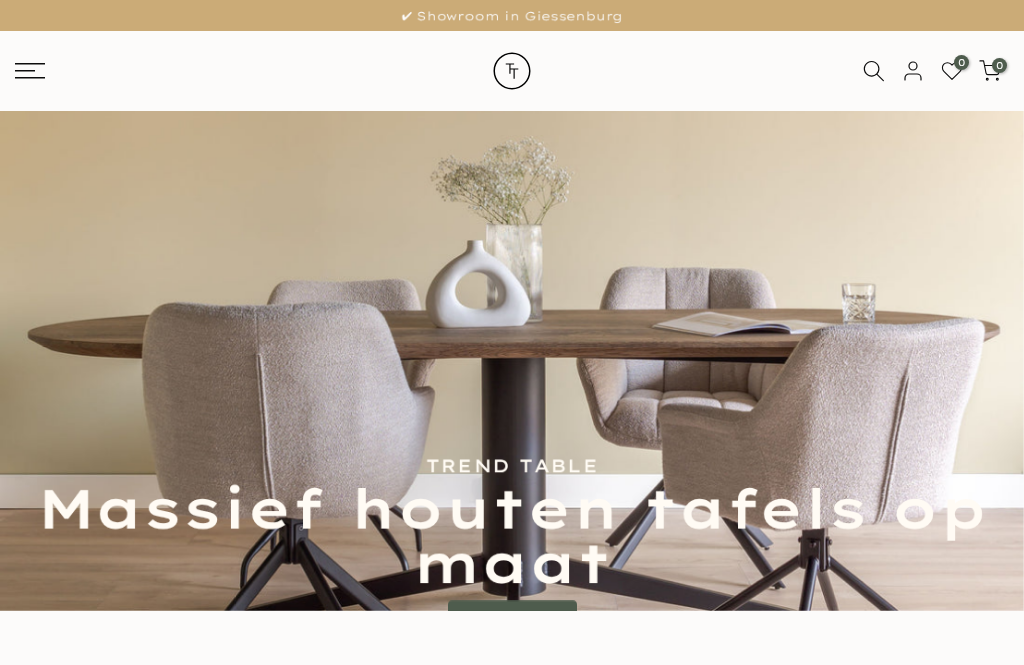 scroll, scrollTop: 0, scrollLeft: 0, axis: both 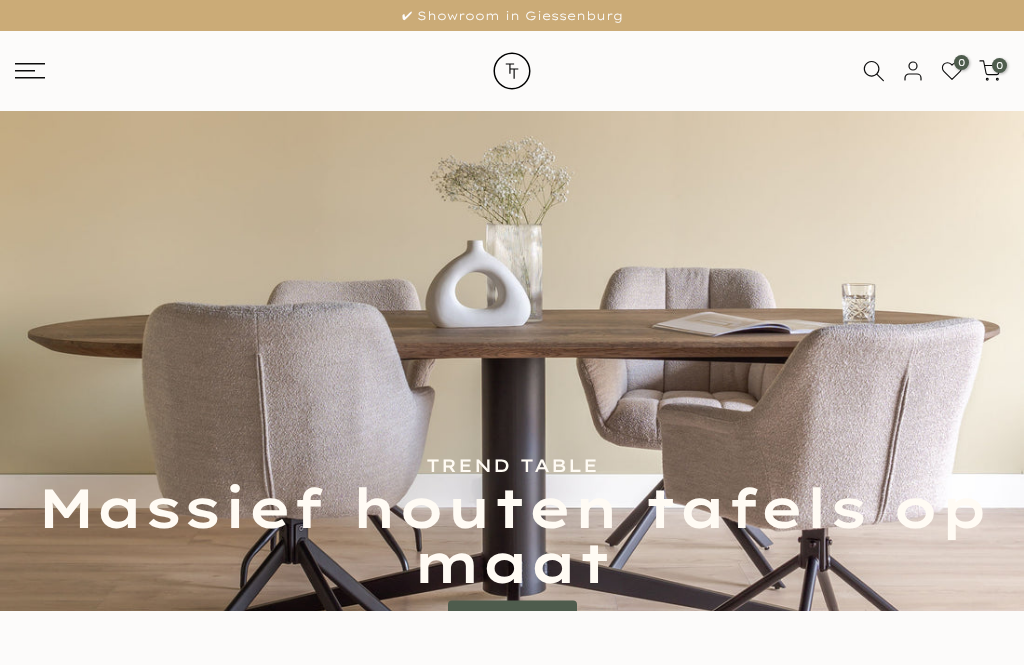 click on "0
0
/
€0,00" at bounding box center [512, 71] 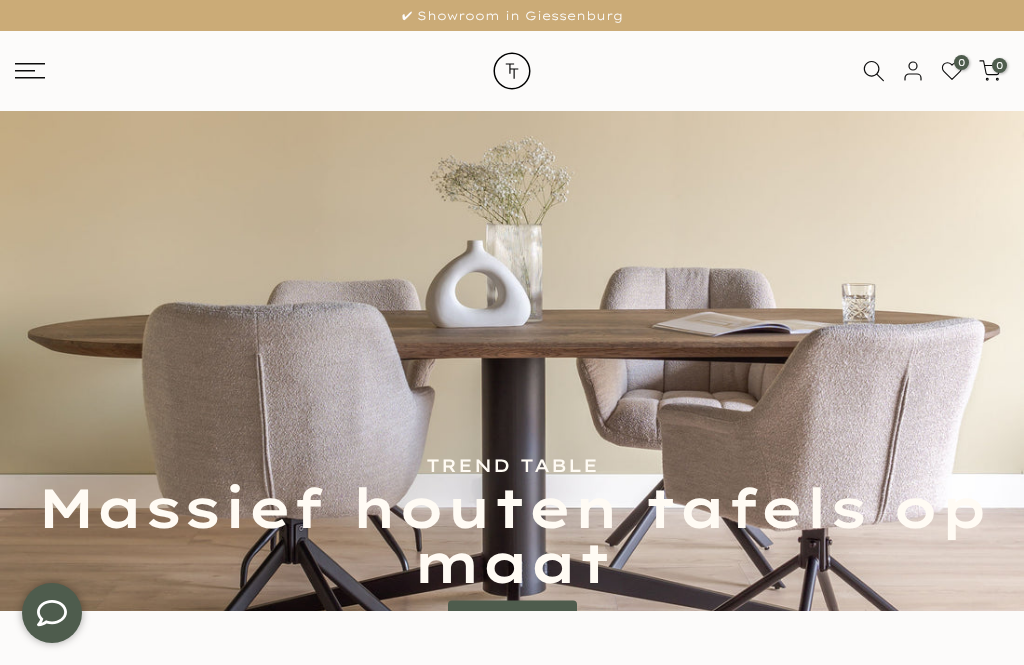 scroll, scrollTop: 0, scrollLeft: 0, axis: both 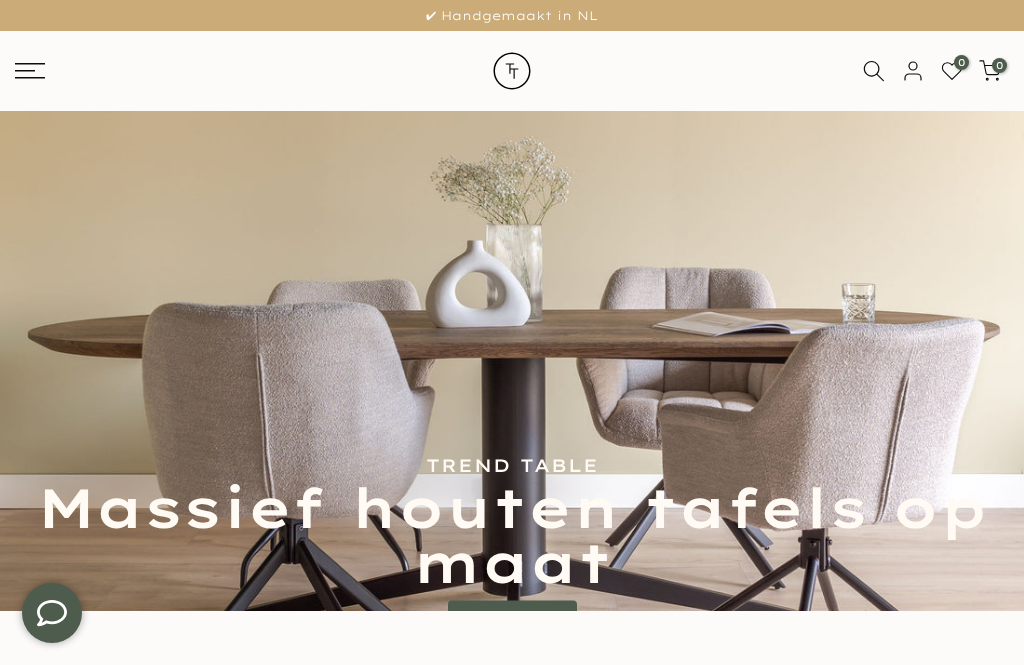 click 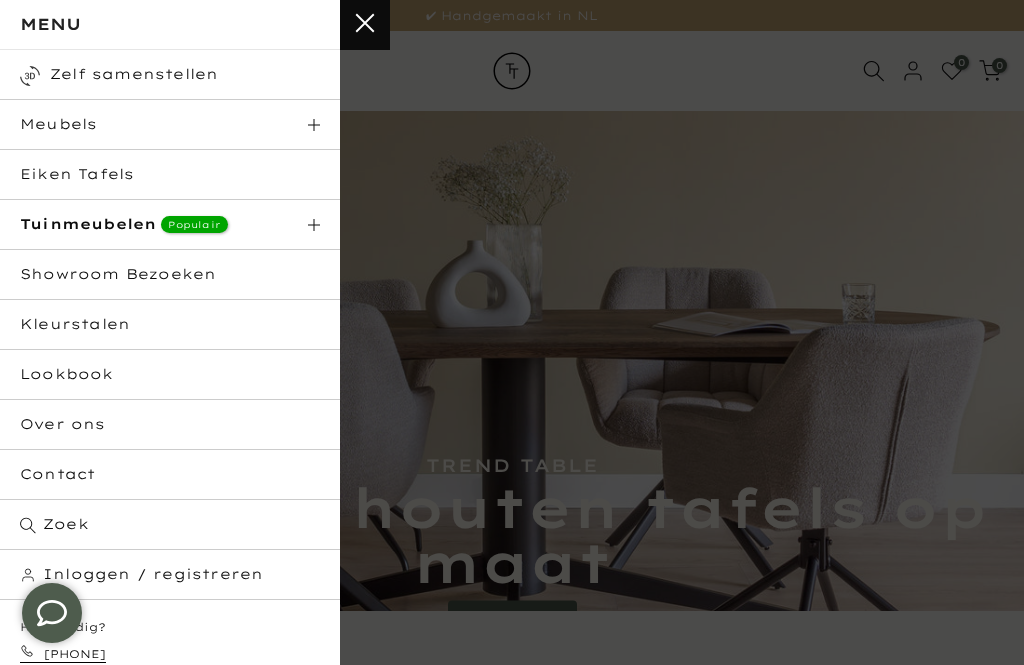 click on "Tuinmeubelen Populair" at bounding box center (170, 225) 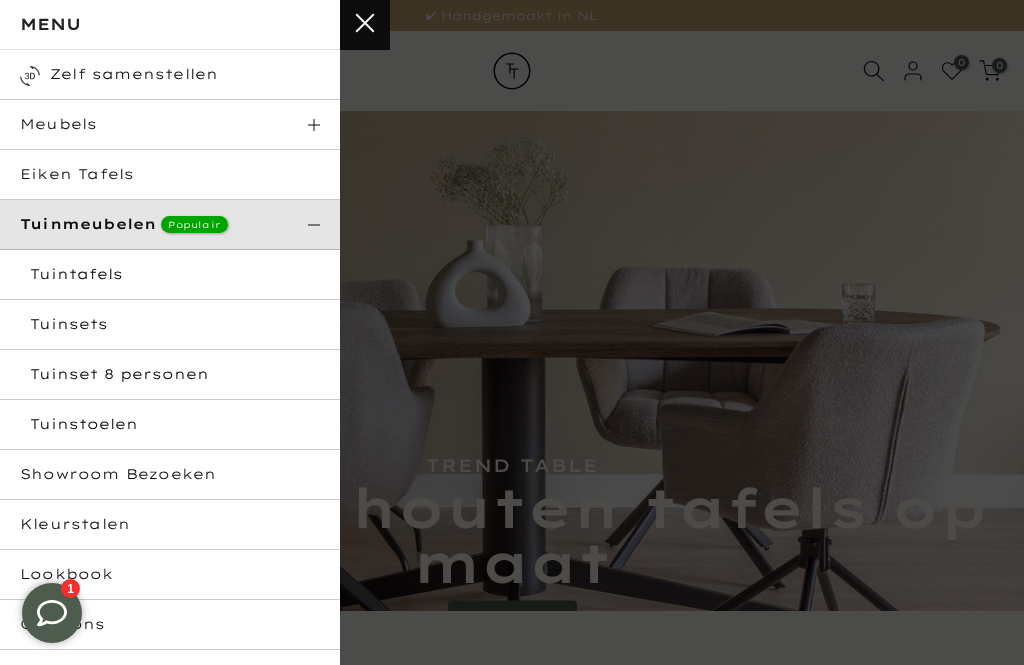 click on "Tuintafels" at bounding box center [170, 275] 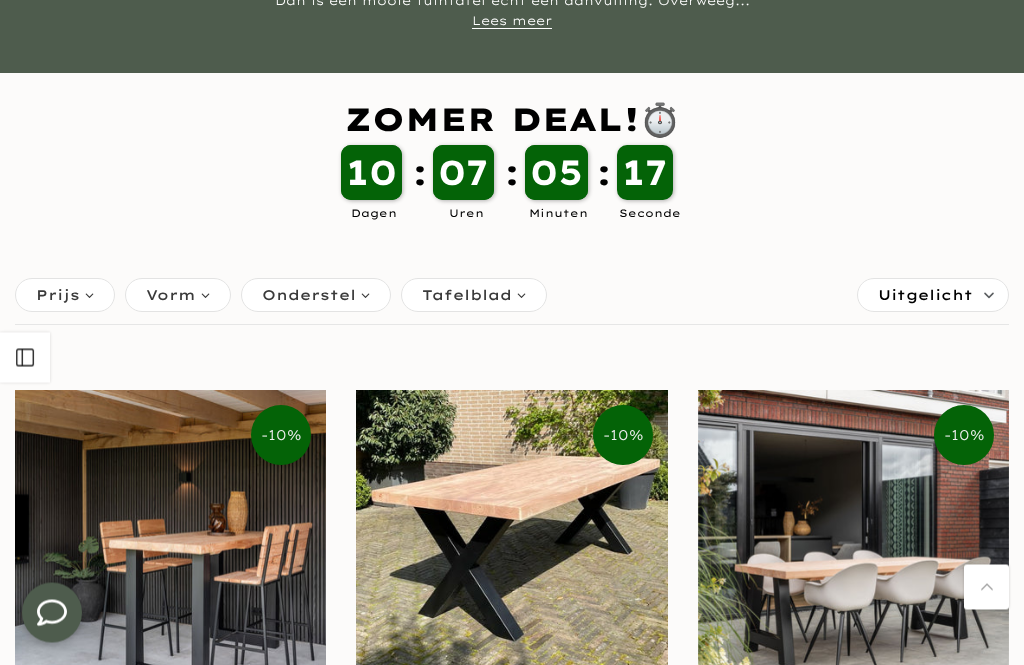 scroll, scrollTop: 232, scrollLeft: 0, axis: vertical 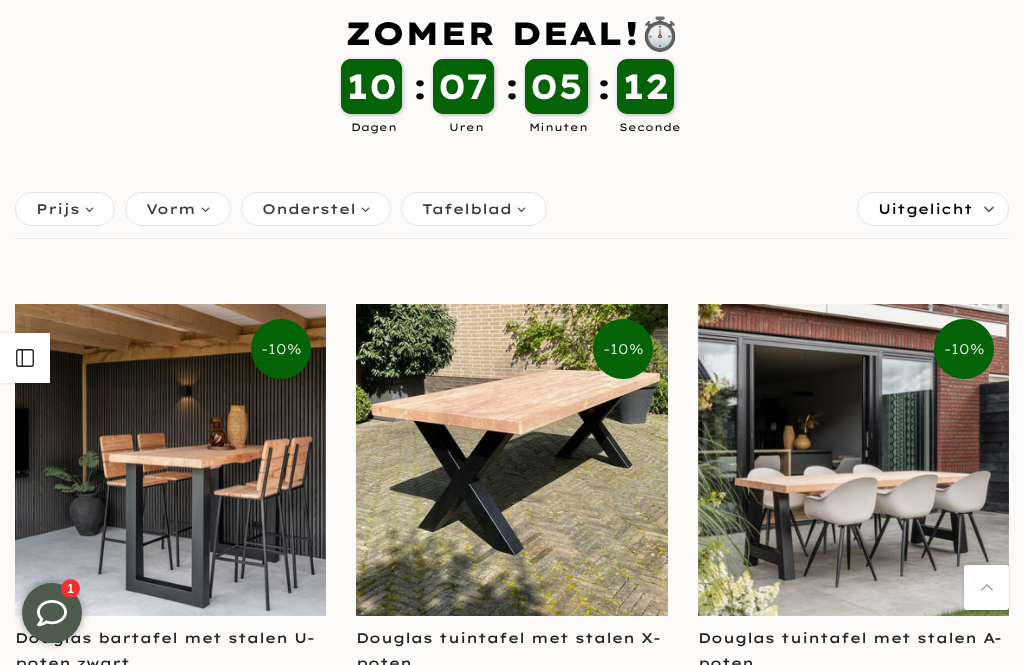 click at bounding box center [170, 459] 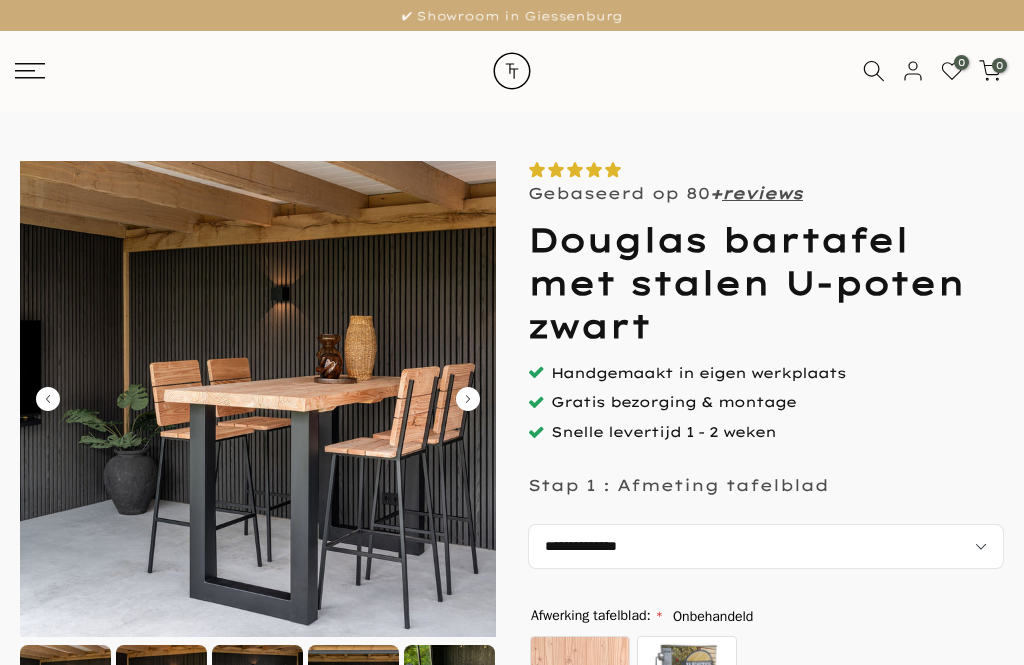 select on "**********" 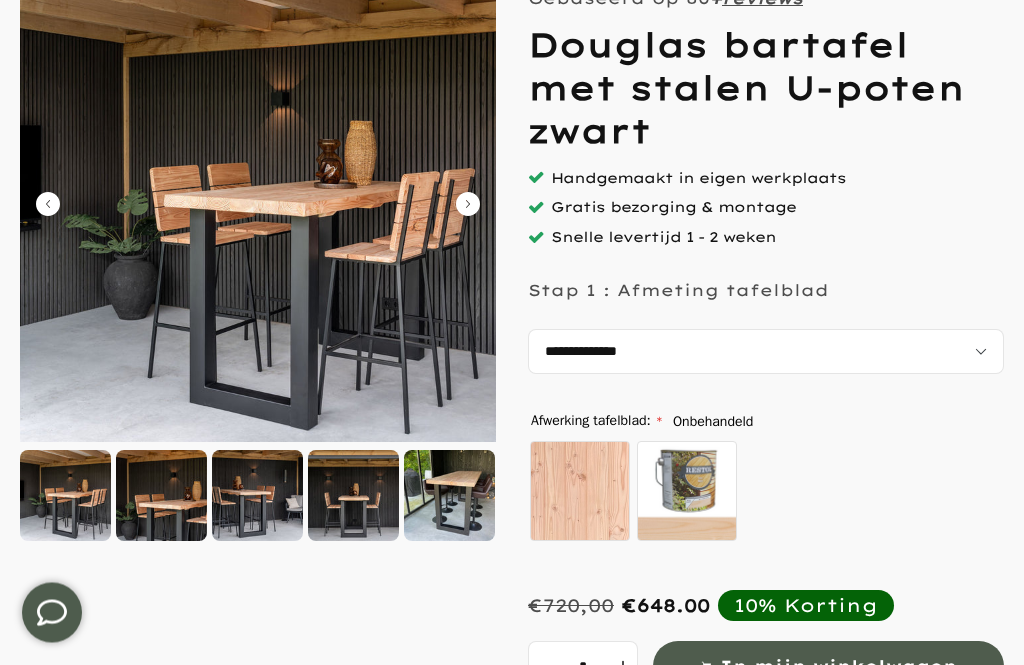 scroll, scrollTop: 197, scrollLeft: 0, axis: vertical 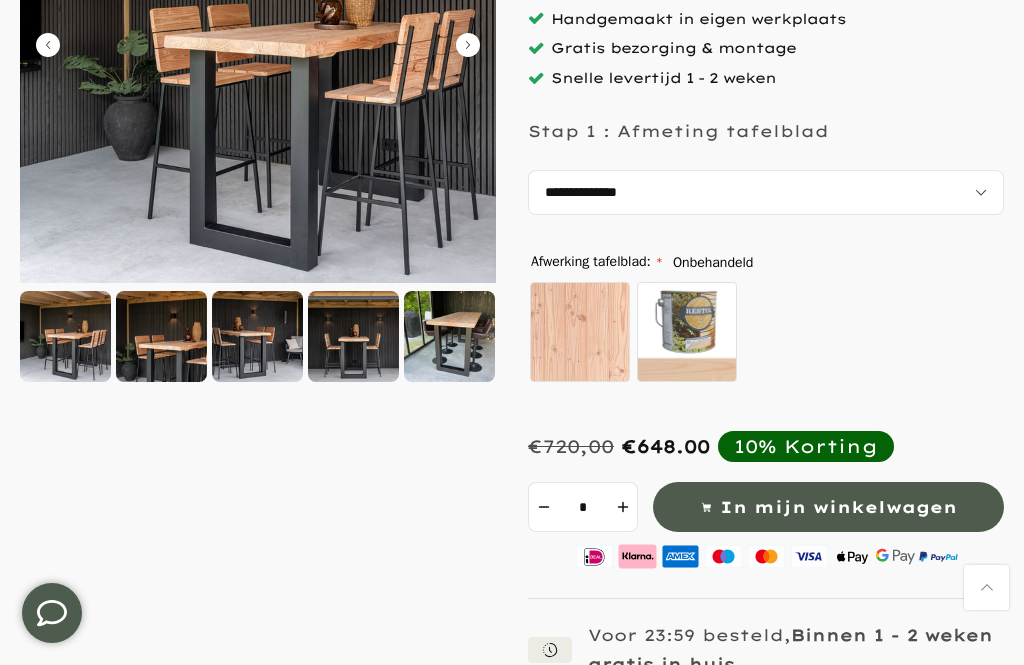 click on "In mijn winkelwagen" at bounding box center [838, 507] 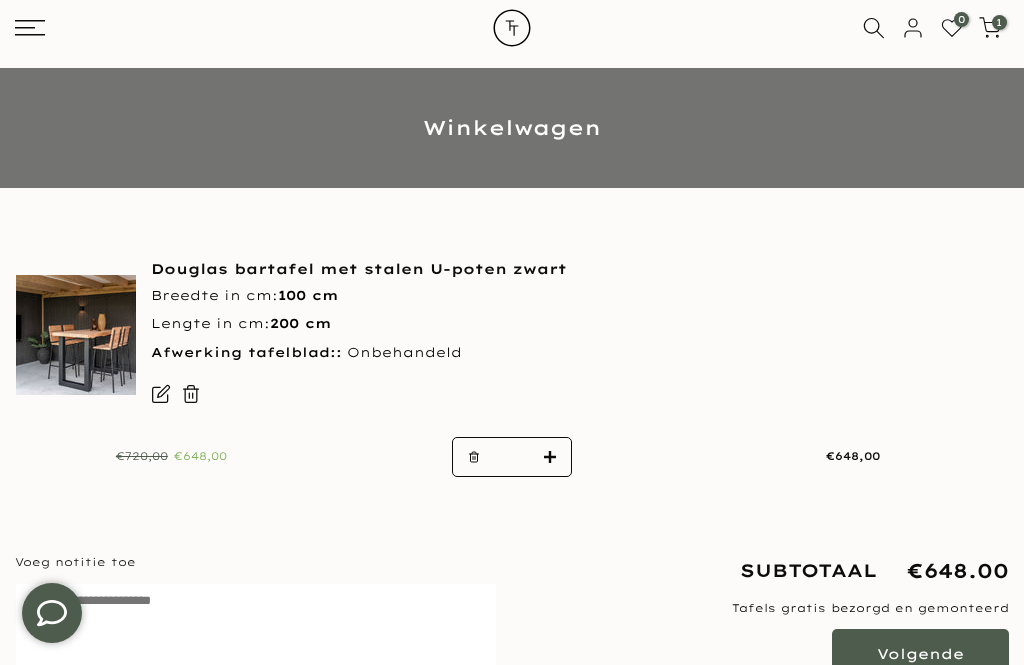 scroll, scrollTop: 49, scrollLeft: 0, axis: vertical 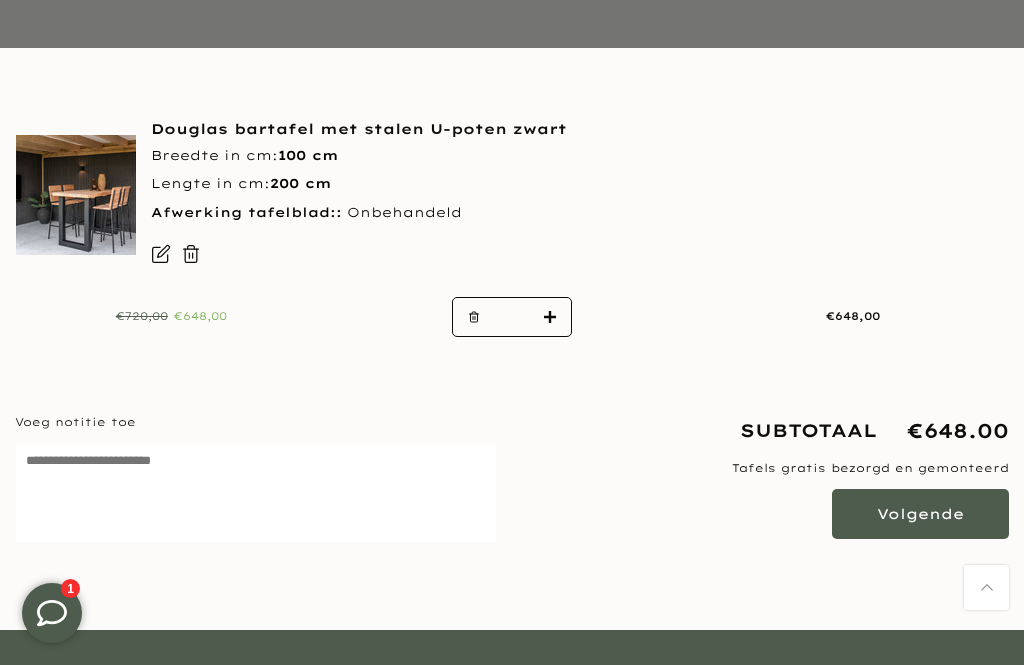 click on "Volgende" at bounding box center [920, 514] 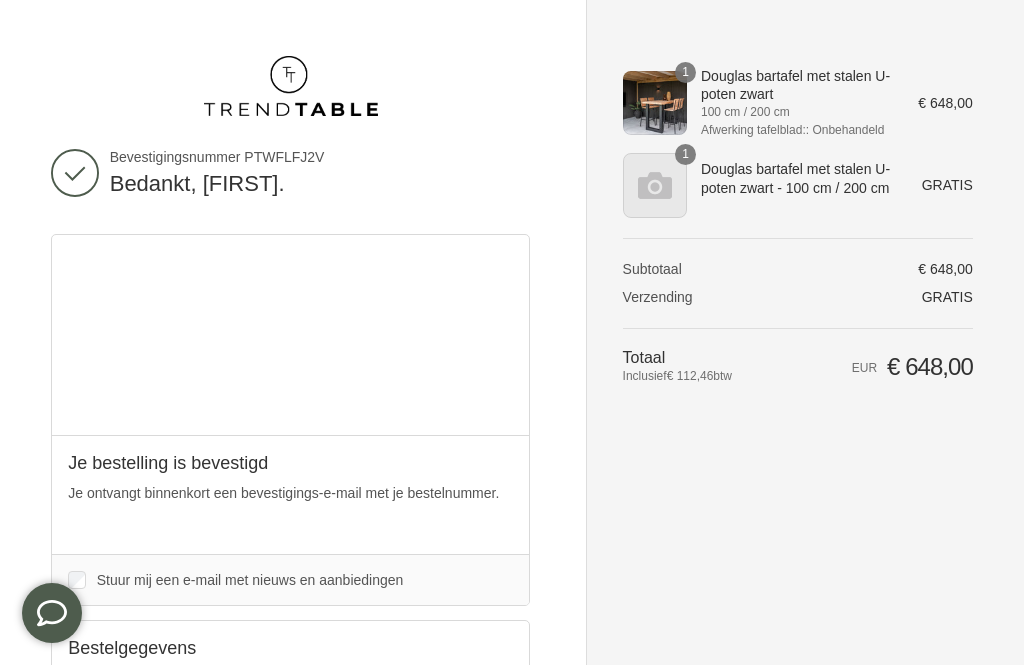 scroll, scrollTop: 0, scrollLeft: 0, axis: both 